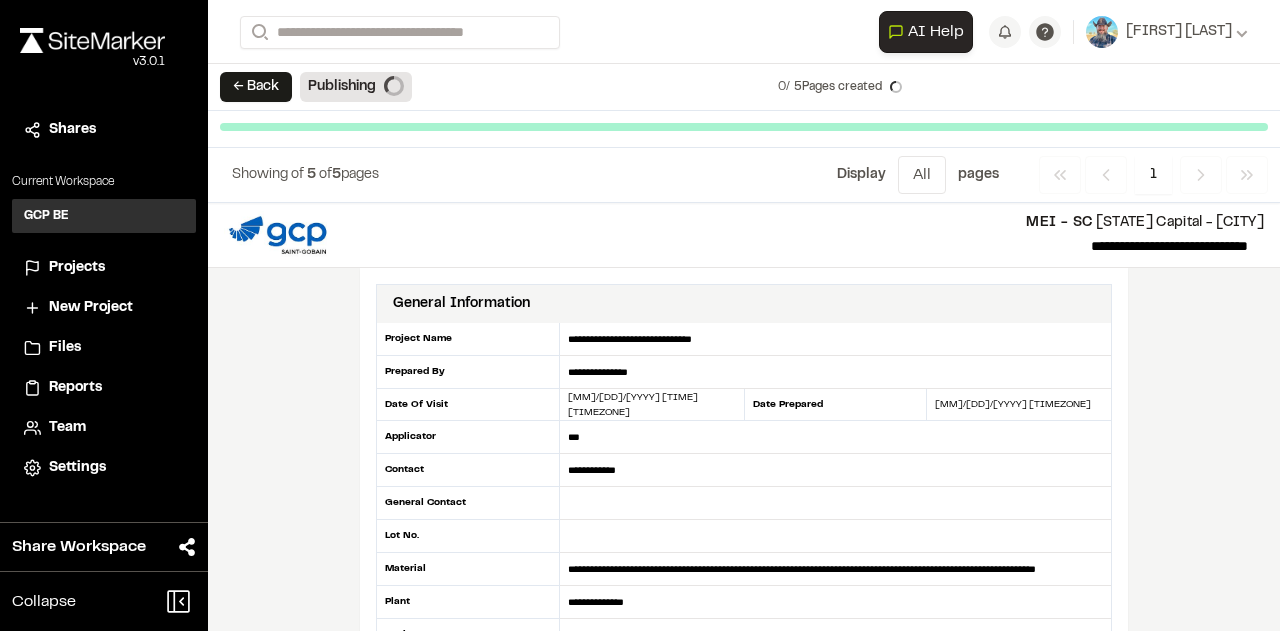 scroll, scrollTop: 0, scrollLeft: 0, axis: both 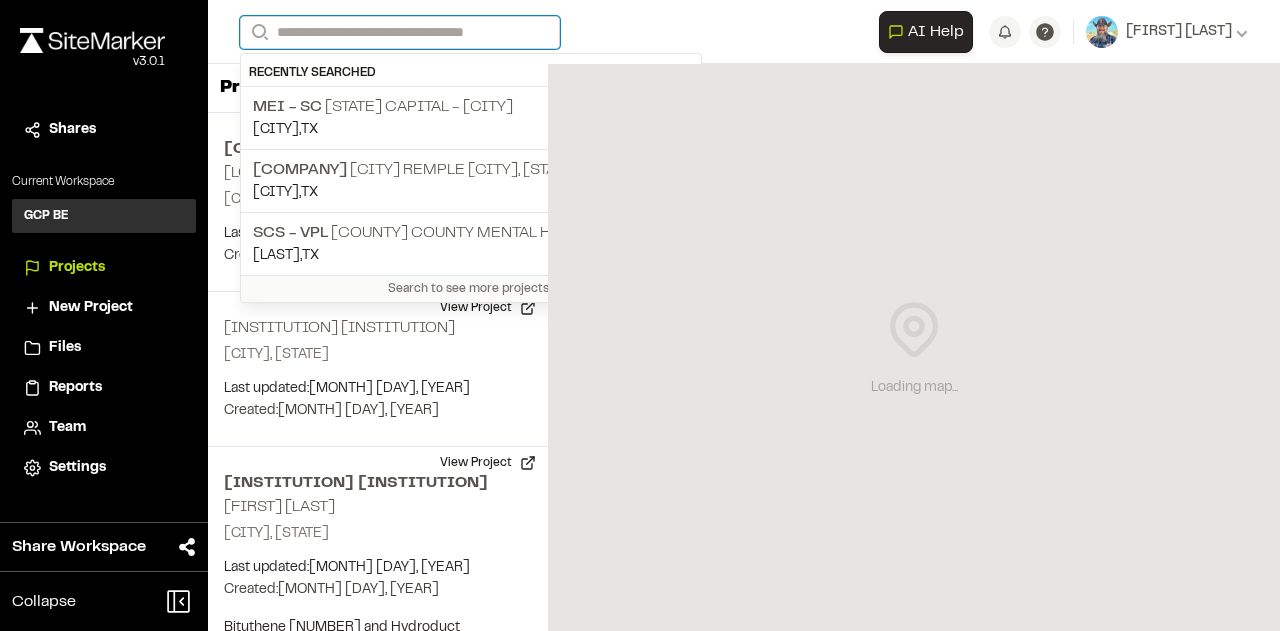 click on "Search" at bounding box center (400, 32) 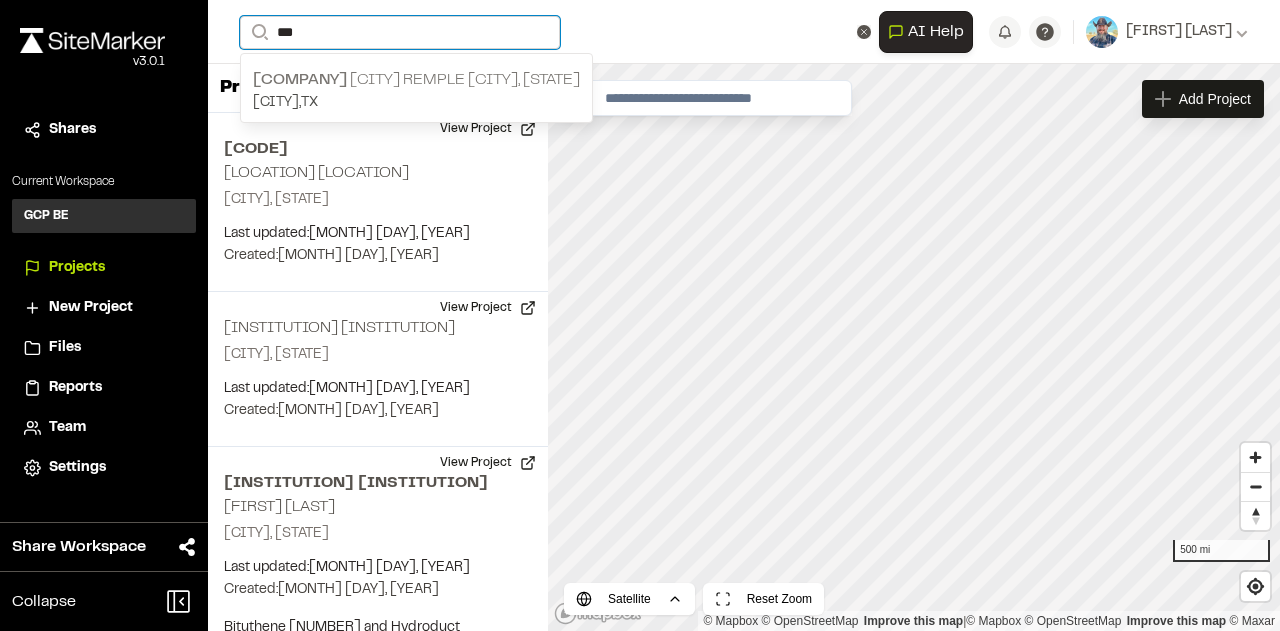 type on "***" 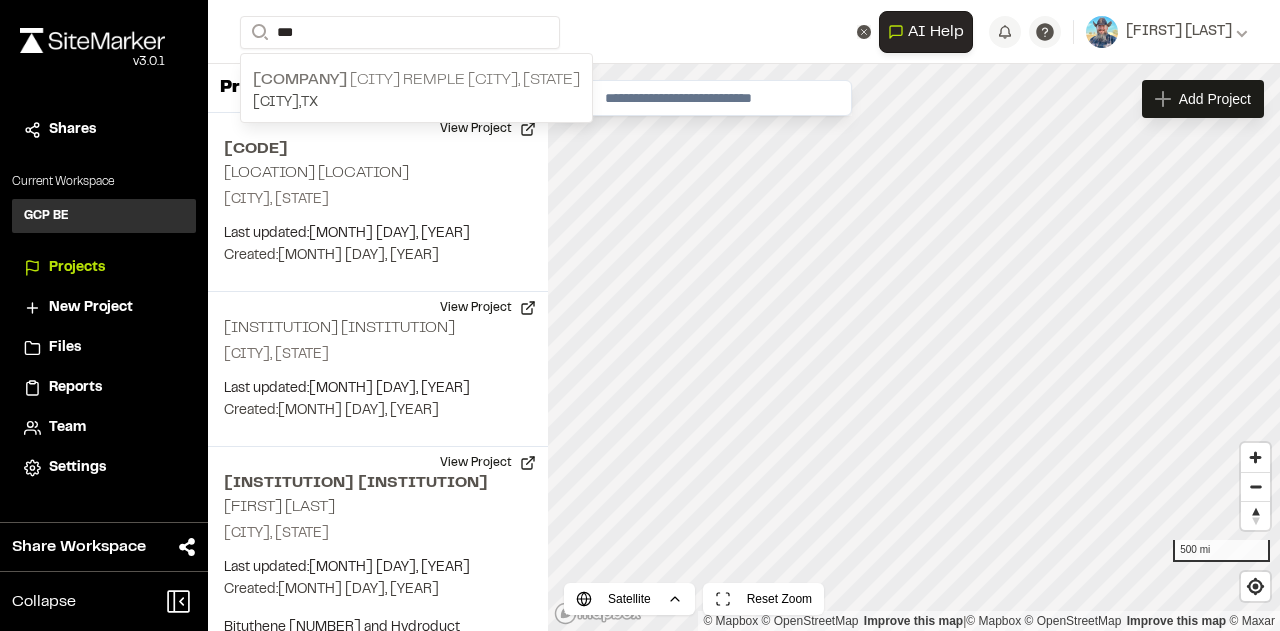 click on "[COMPANY] [CITY] Remple [CITY], [STATE]" at bounding box center (416, 80) 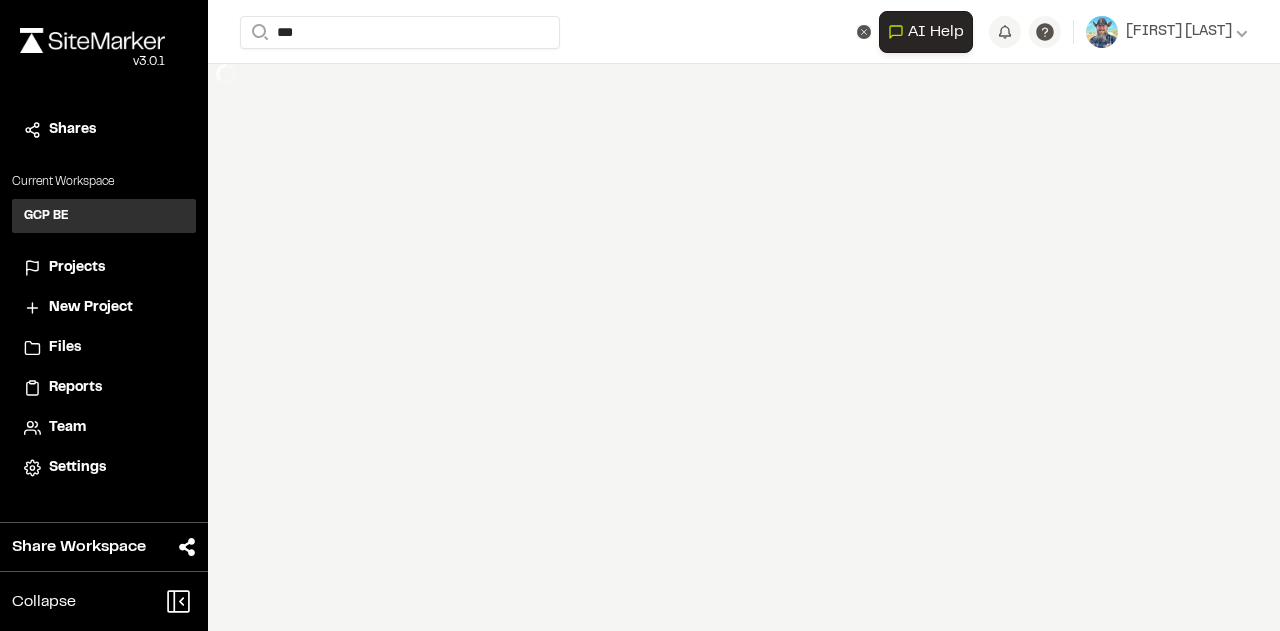 type 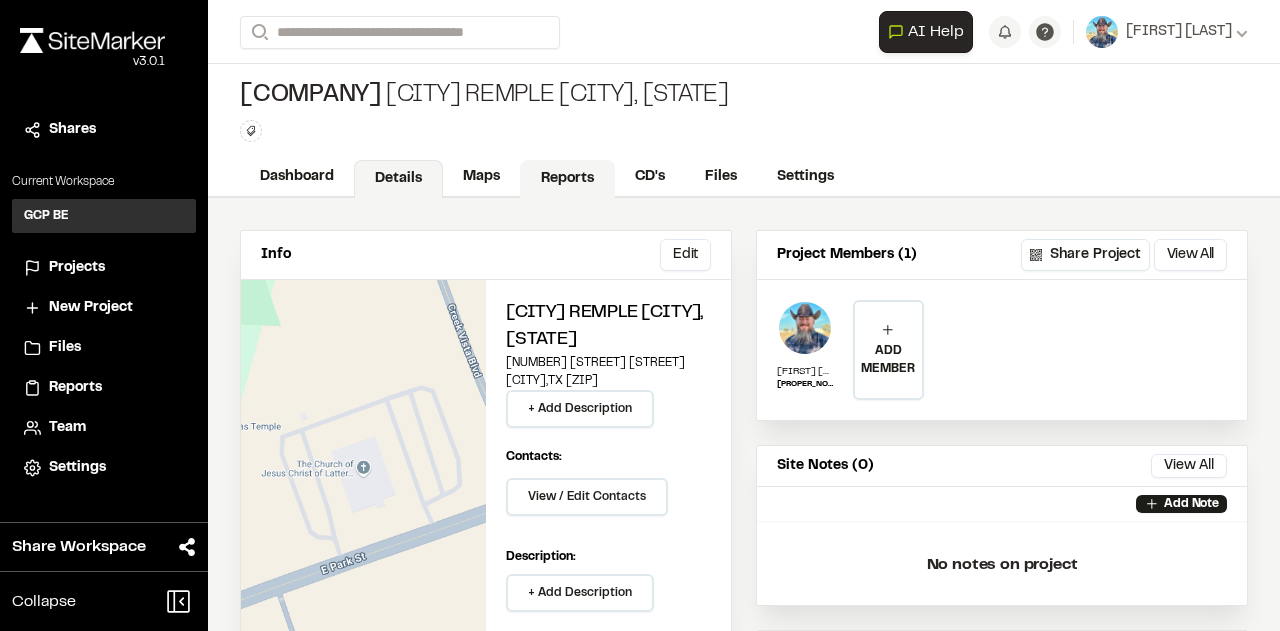 click on "Reports" at bounding box center [567, 179] 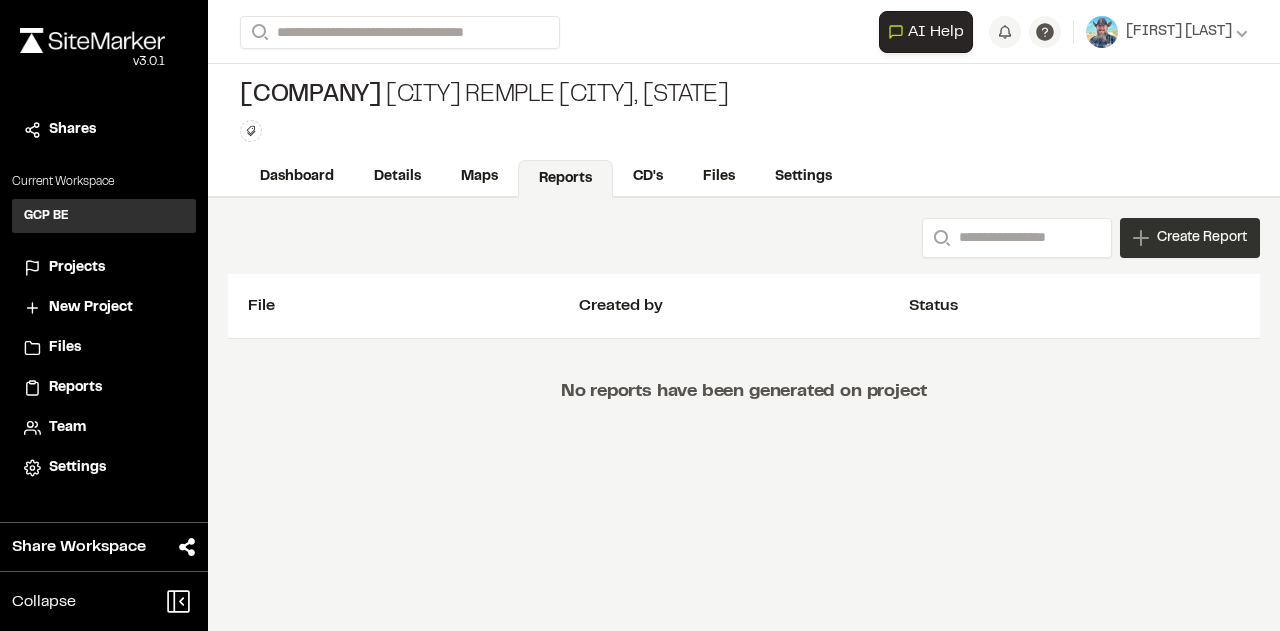 click on "Create Report" at bounding box center (1190, 238) 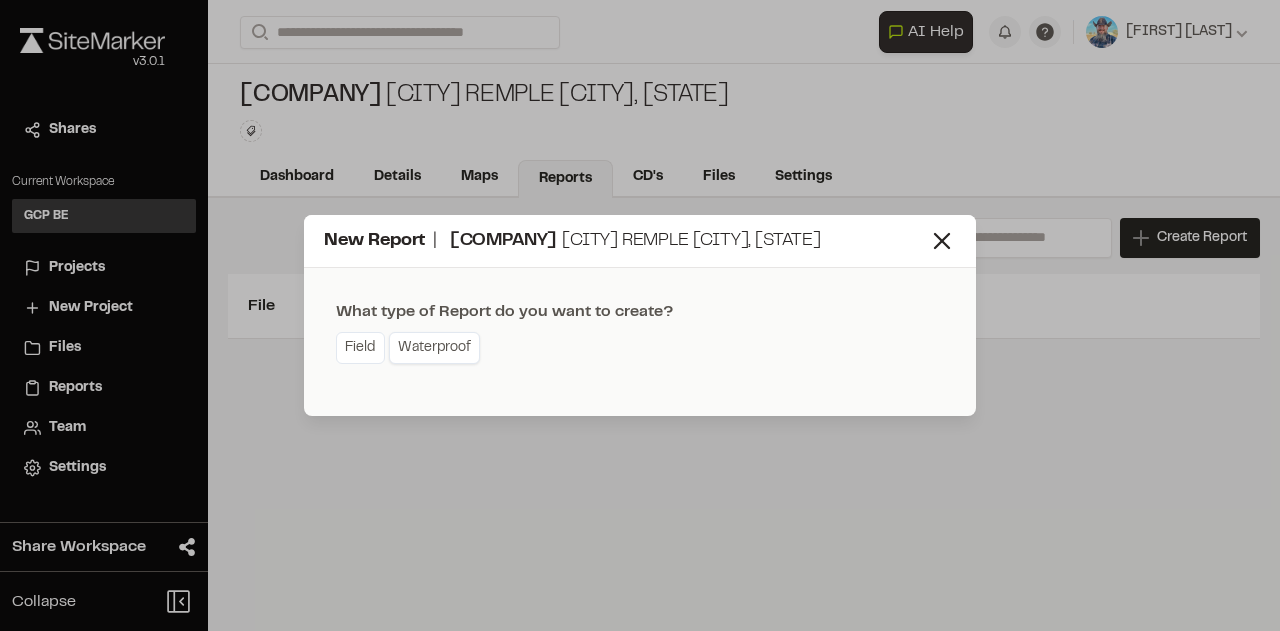 click on "Waterproof" at bounding box center [434, 348] 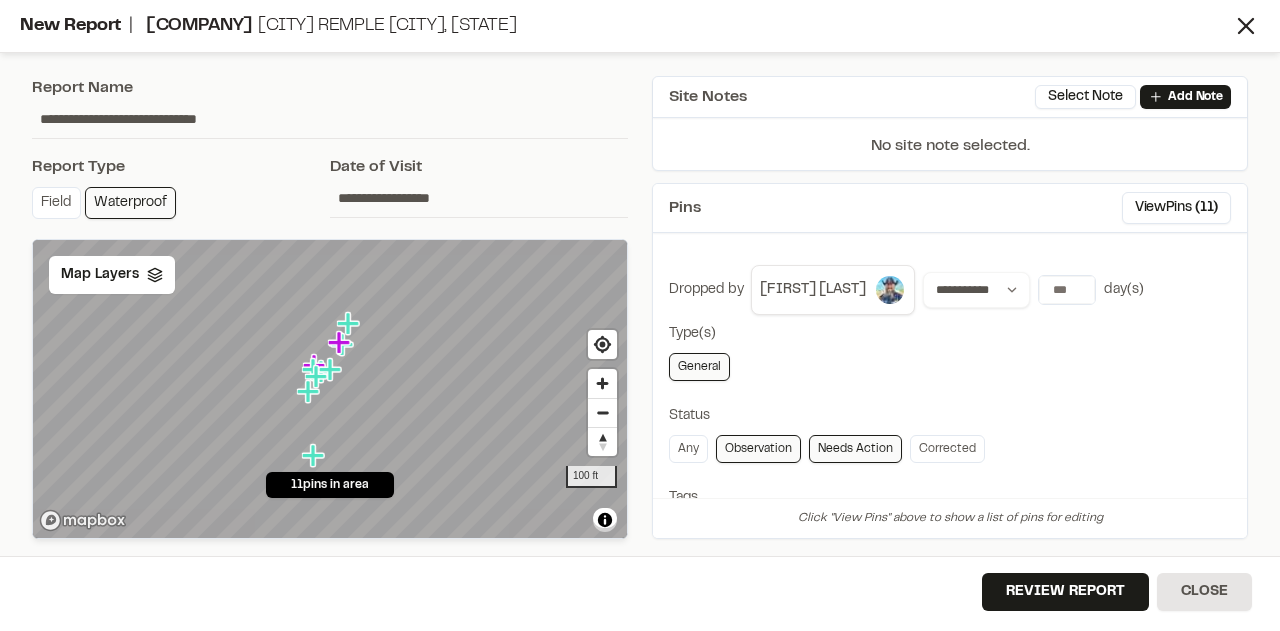click 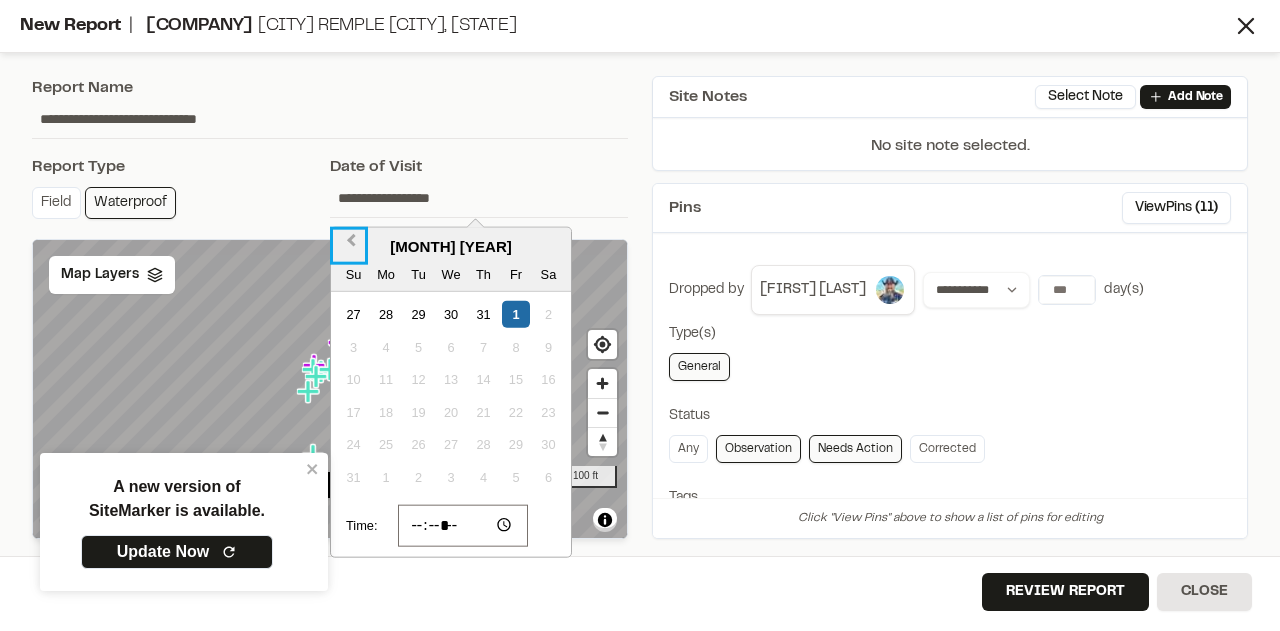 click on "Previous Month" at bounding box center [349, 246] 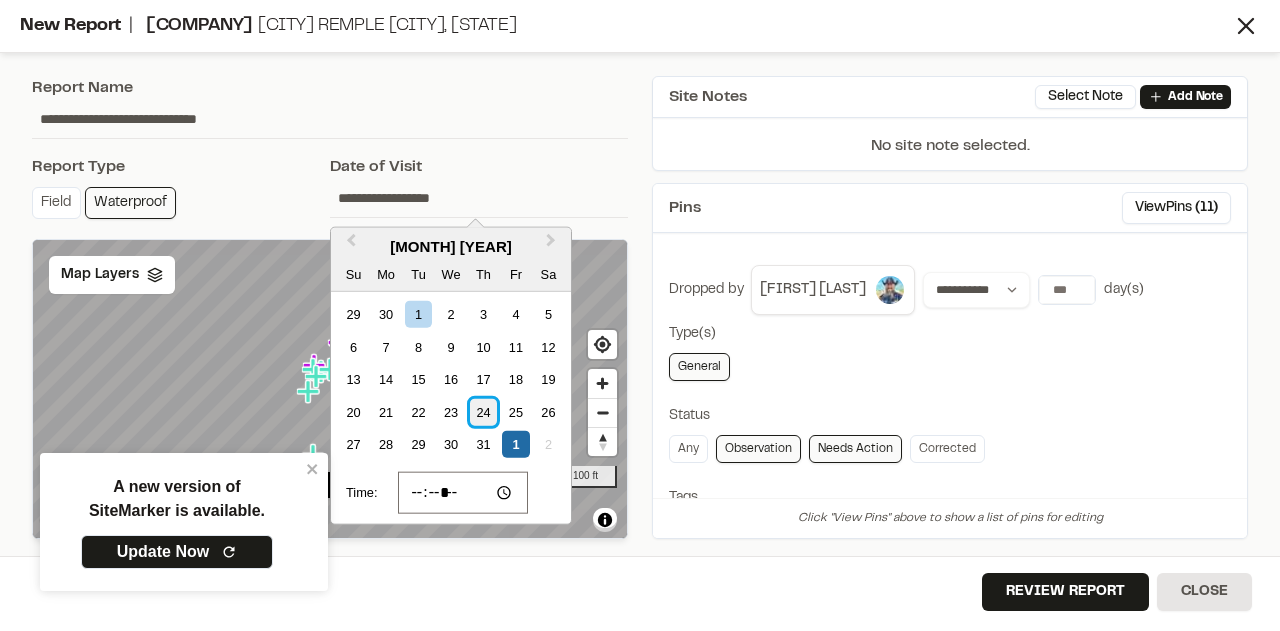 click on "24" at bounding box center [483, 411] 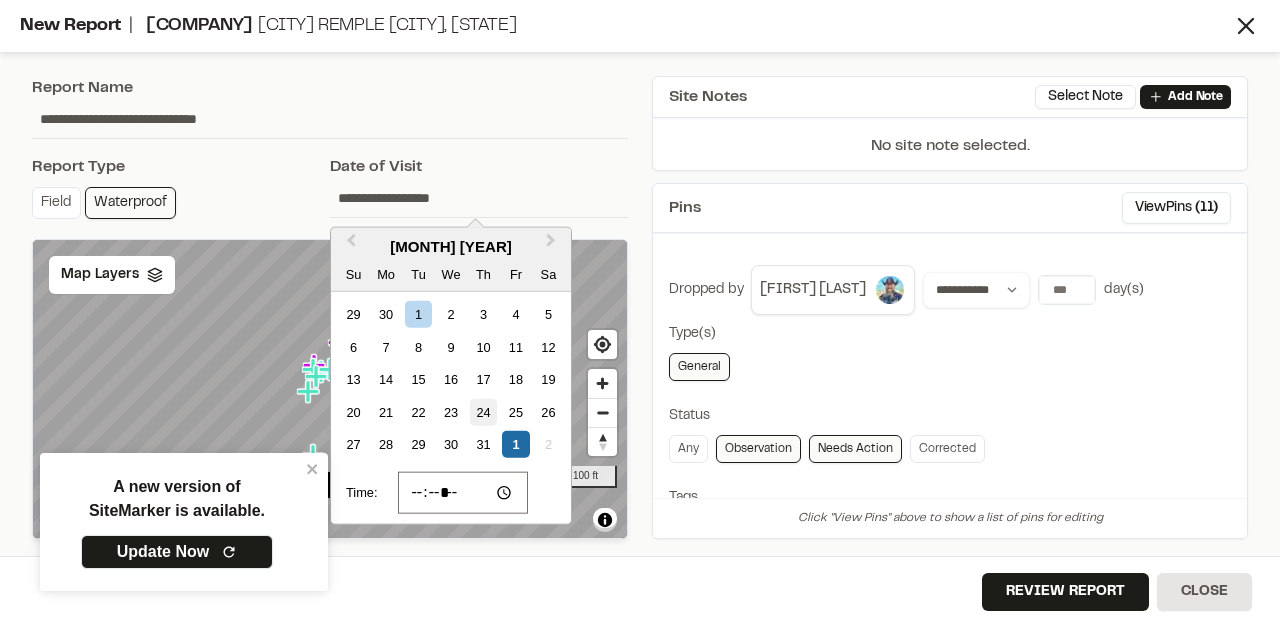 type on "**********" 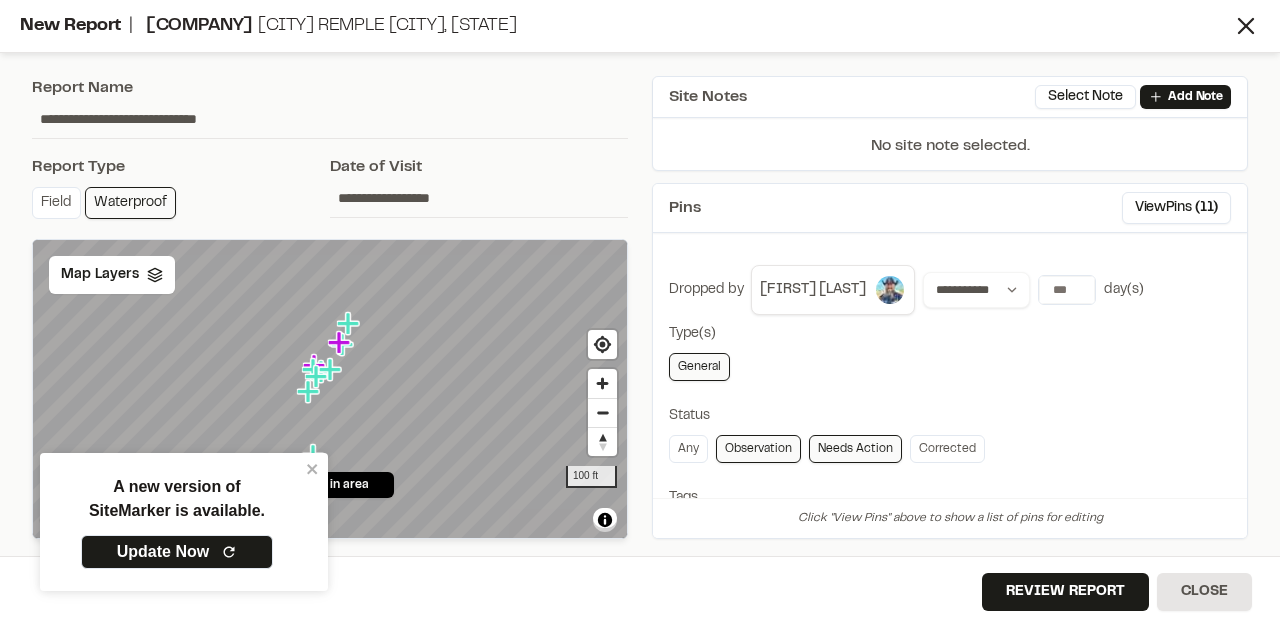 click 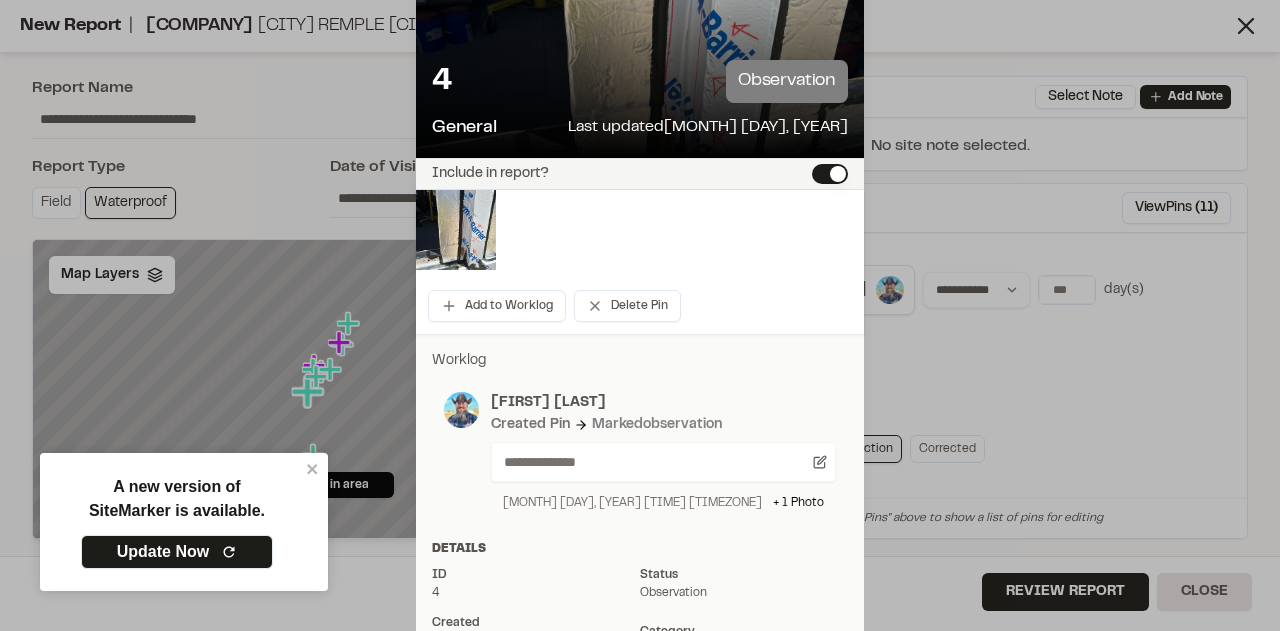 scroll, scrollTop: 0, scrollLeft: 0, axis: both 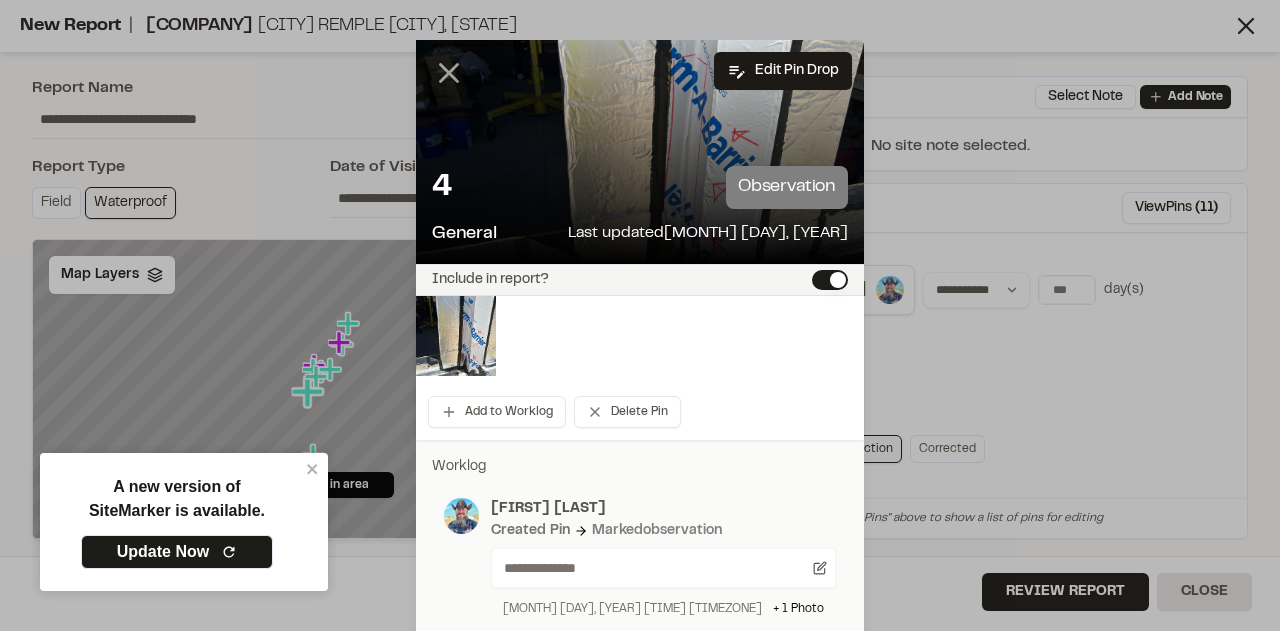 click 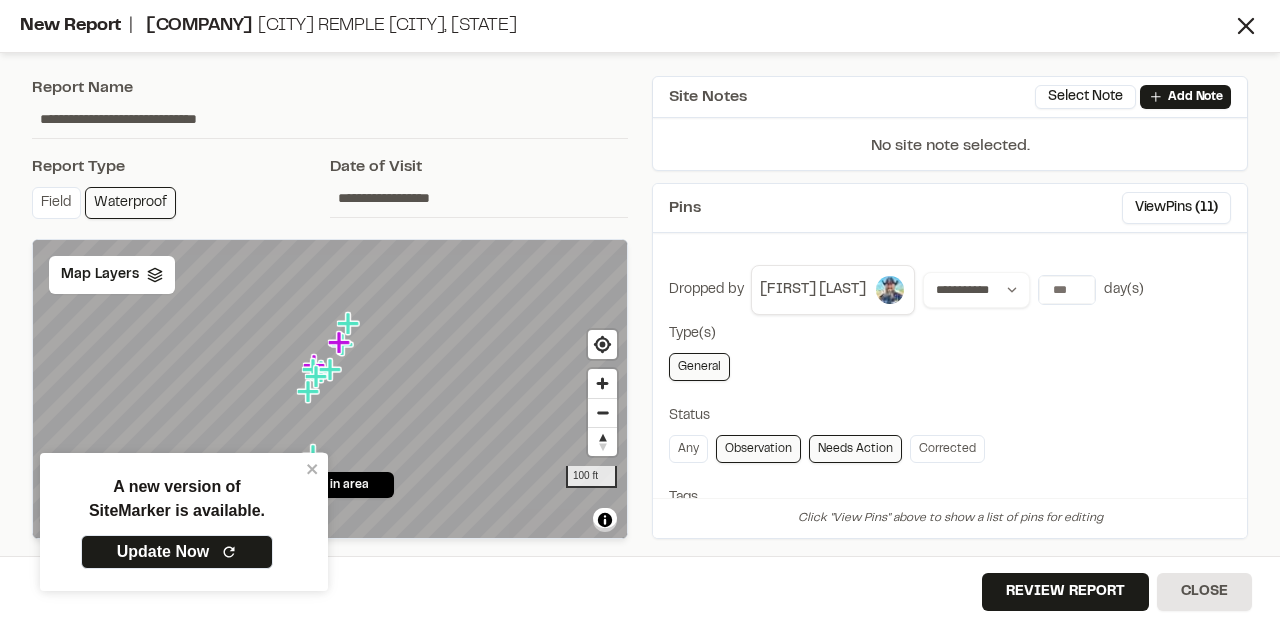 click on "**********" at bounding box center [479, 198] 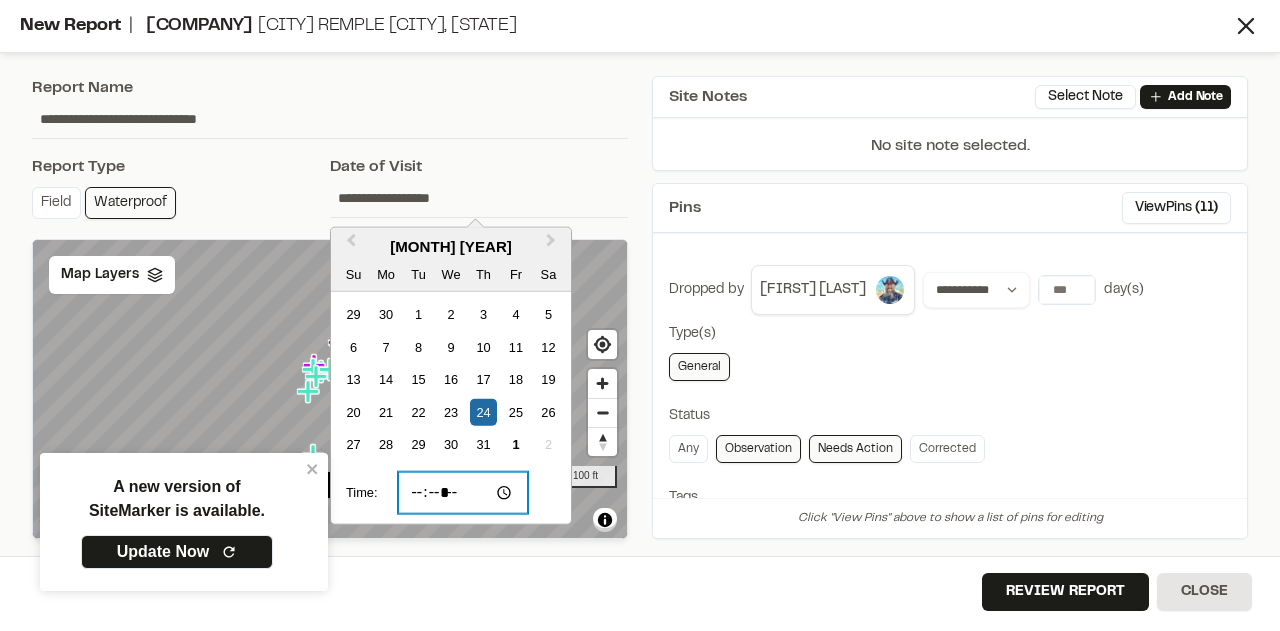click on "*****" at bounding box center (463, 493) 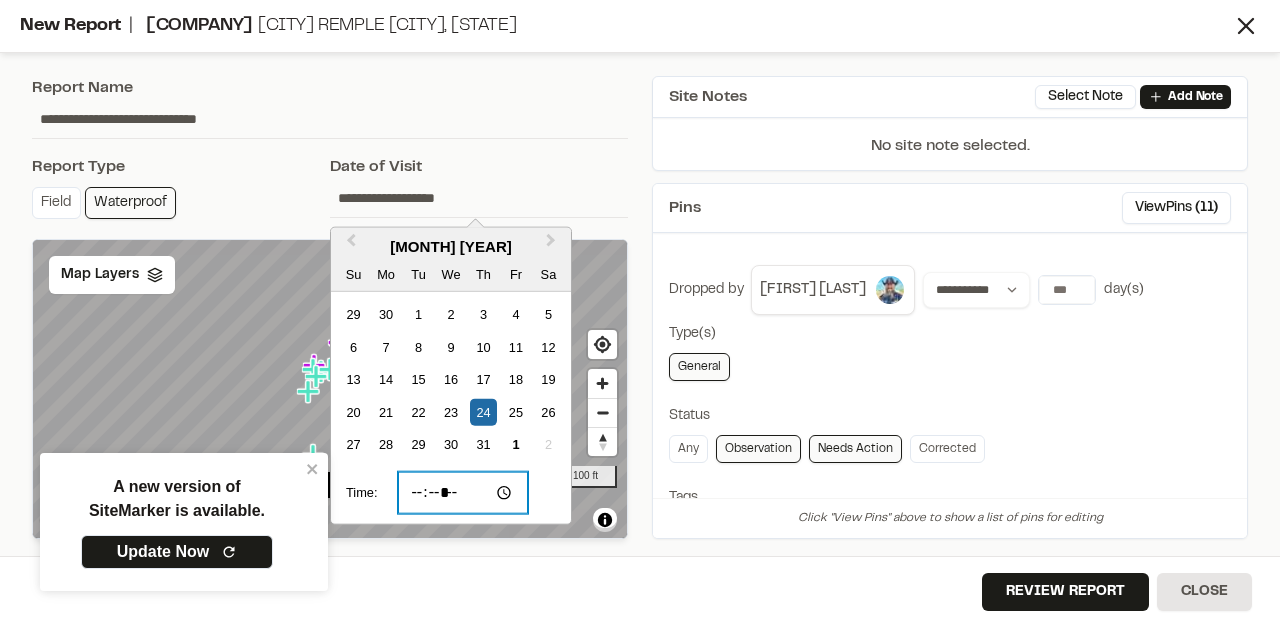 click on "*****" at bounding box center (463, 493) 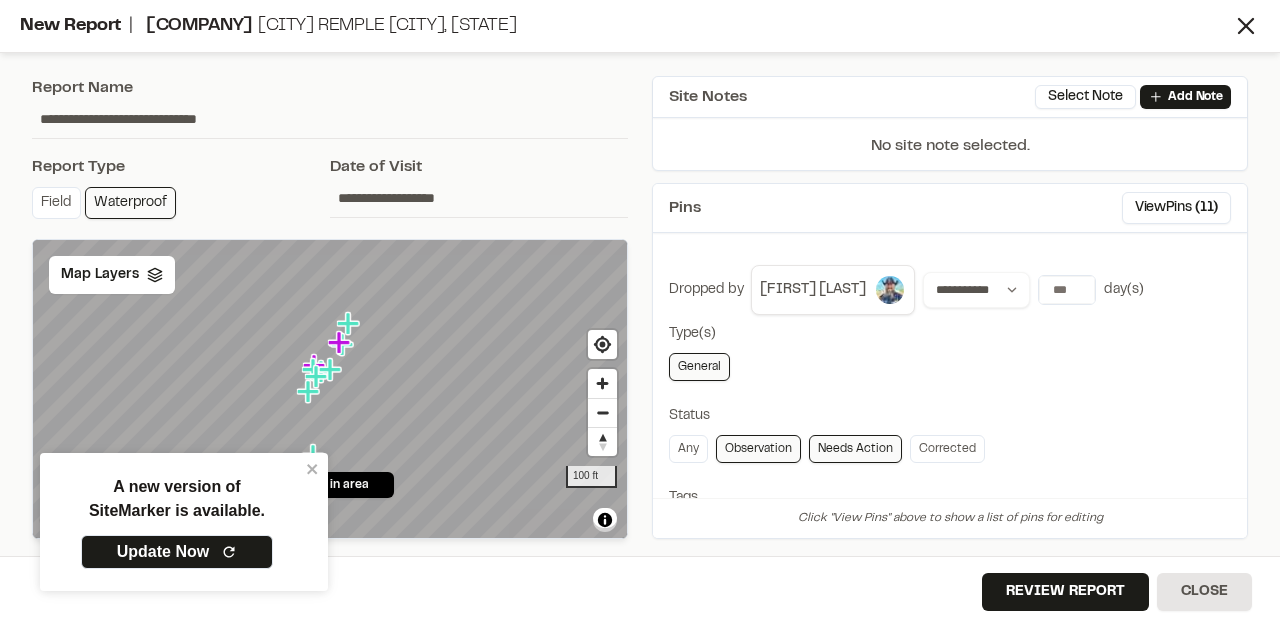 click on "Last updated  [MONTH] [DAY], [YEAR] General Observation Air Barrier Overview x [NUMBER]" at bounding box center [950, 307] 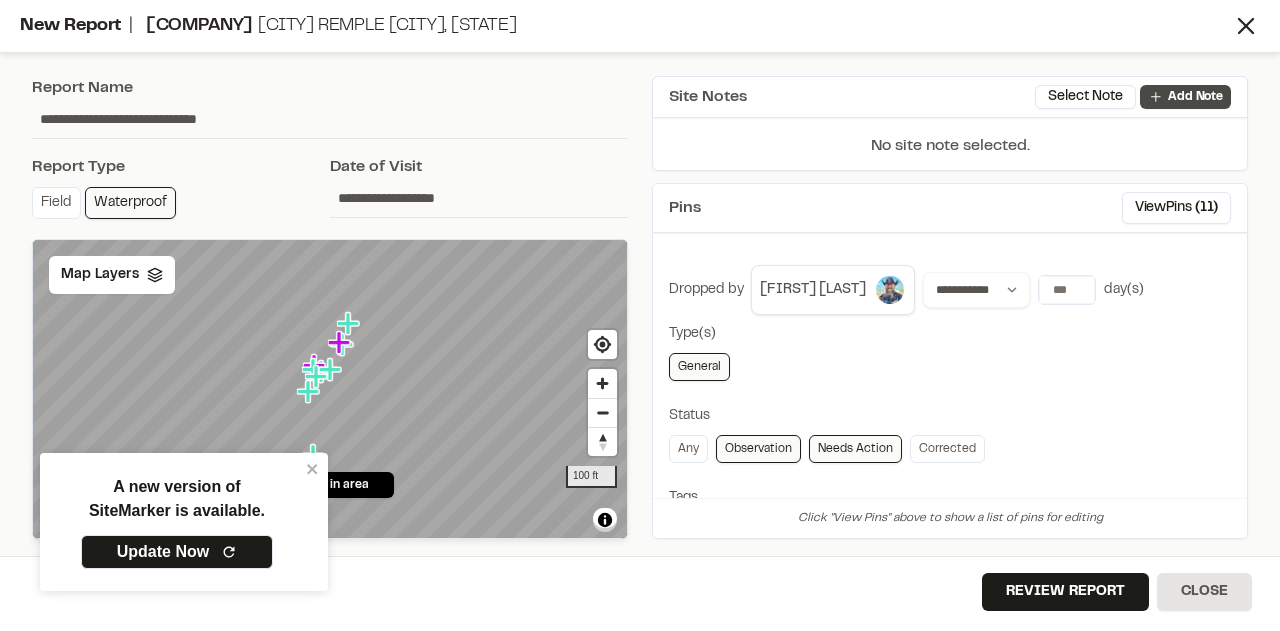 click on "Add Note" at bounding box center (1195, 97) 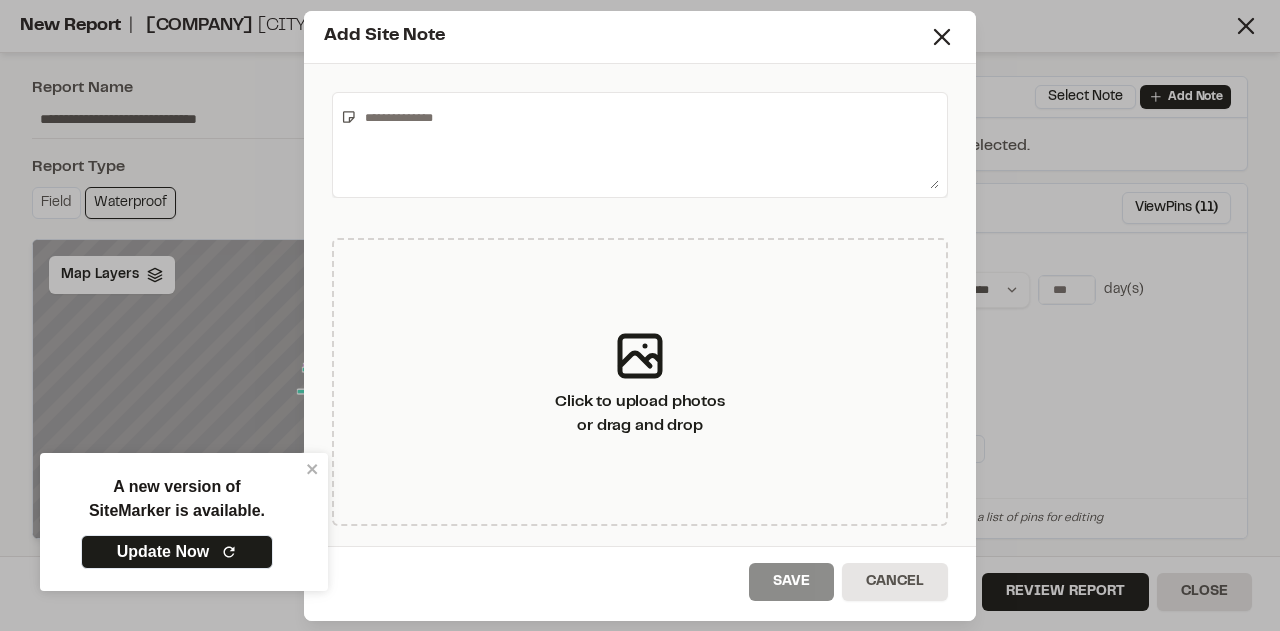 click at bounding box center (648, 145) 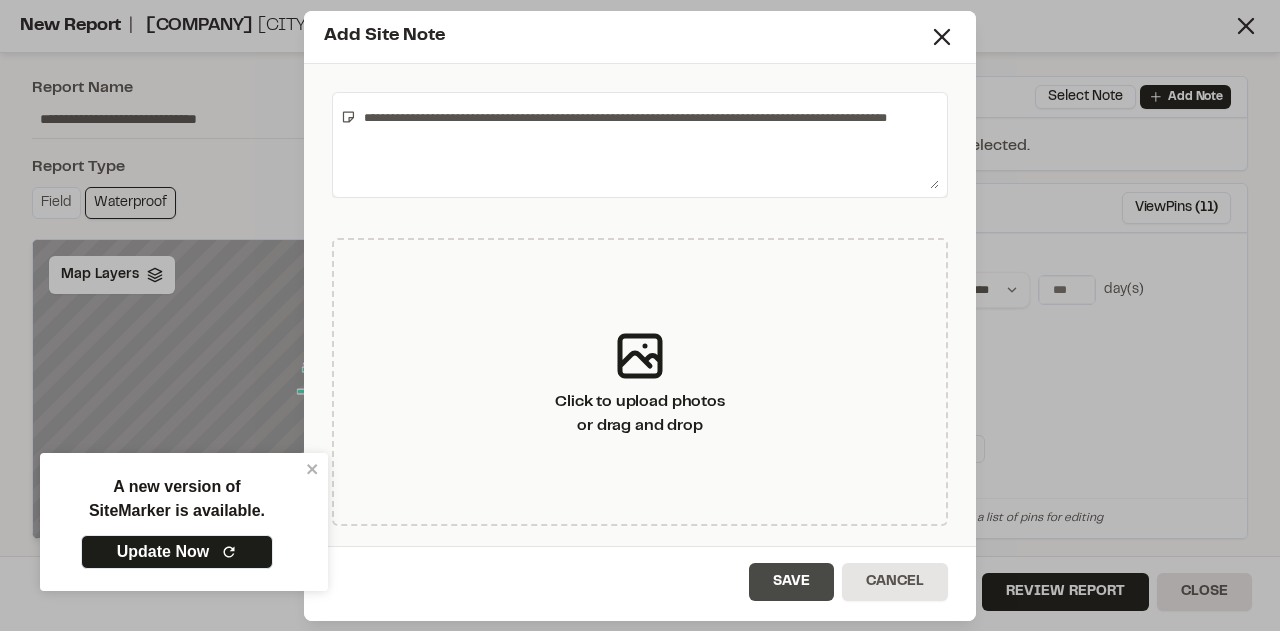 type on "**********" 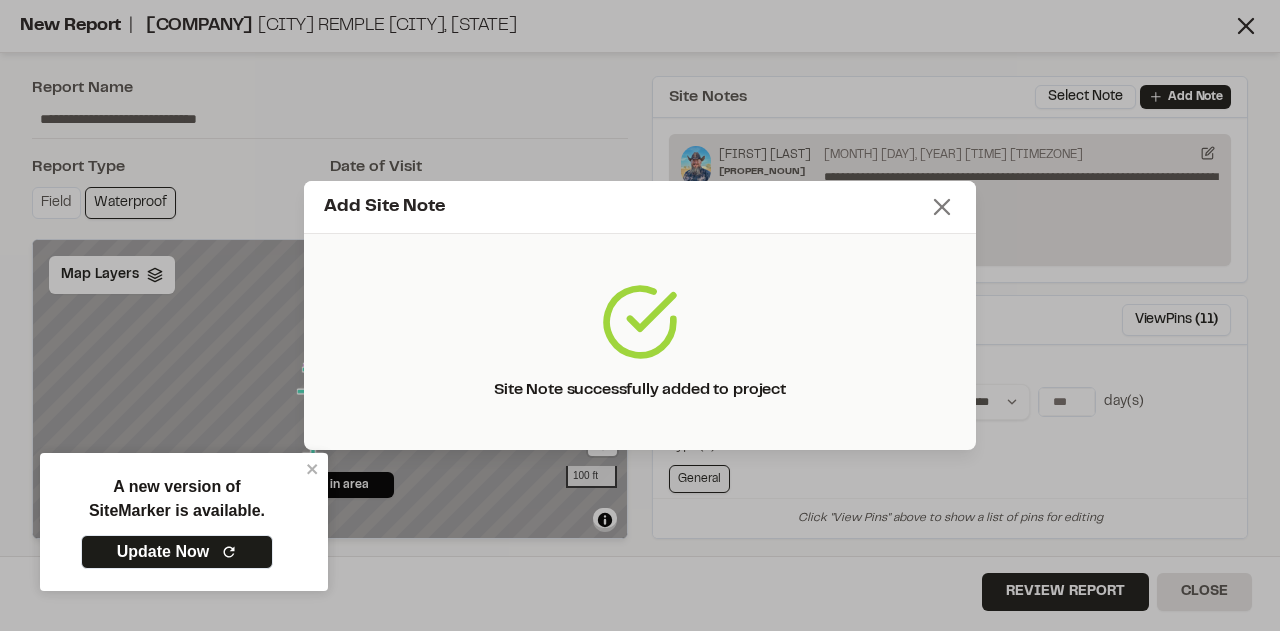 click 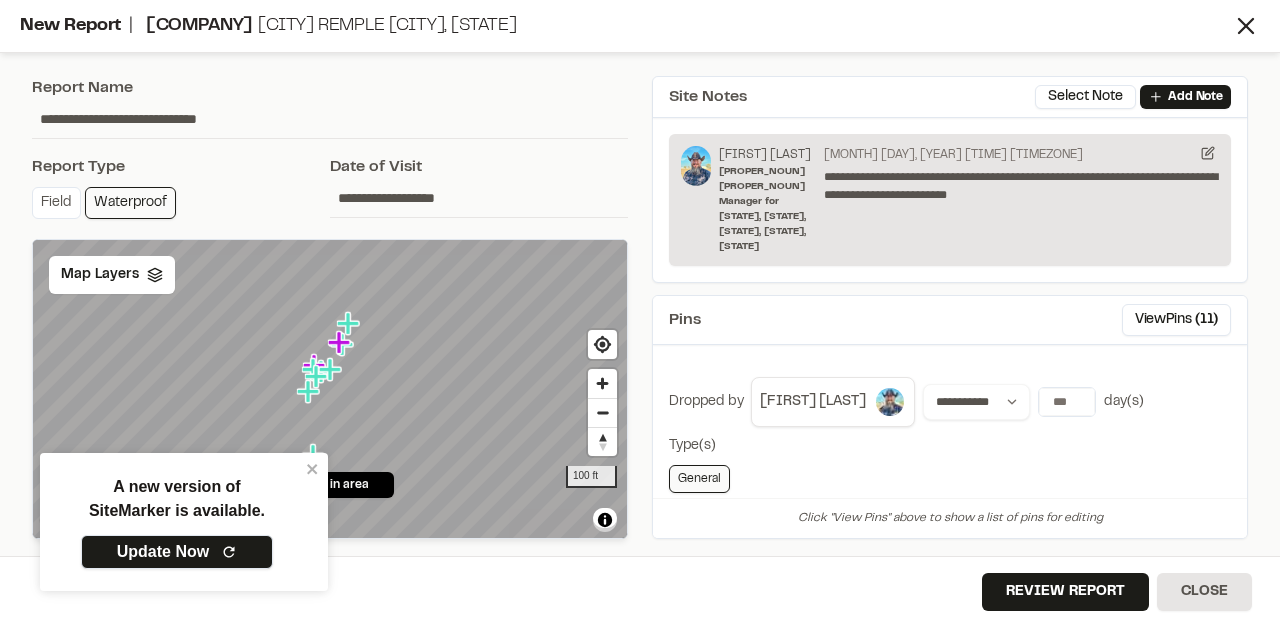 click on "Update Now" at bounding box center [177, 552] 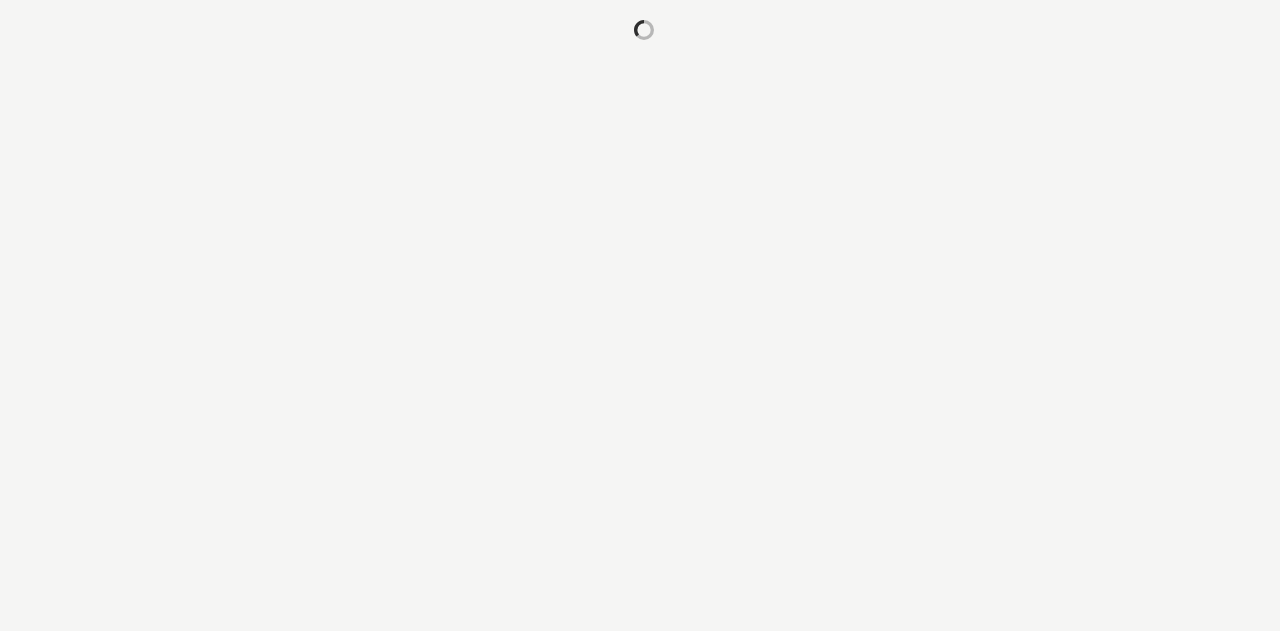 scroll, scrollTop: 0, scrollLeft: 0, axis: both 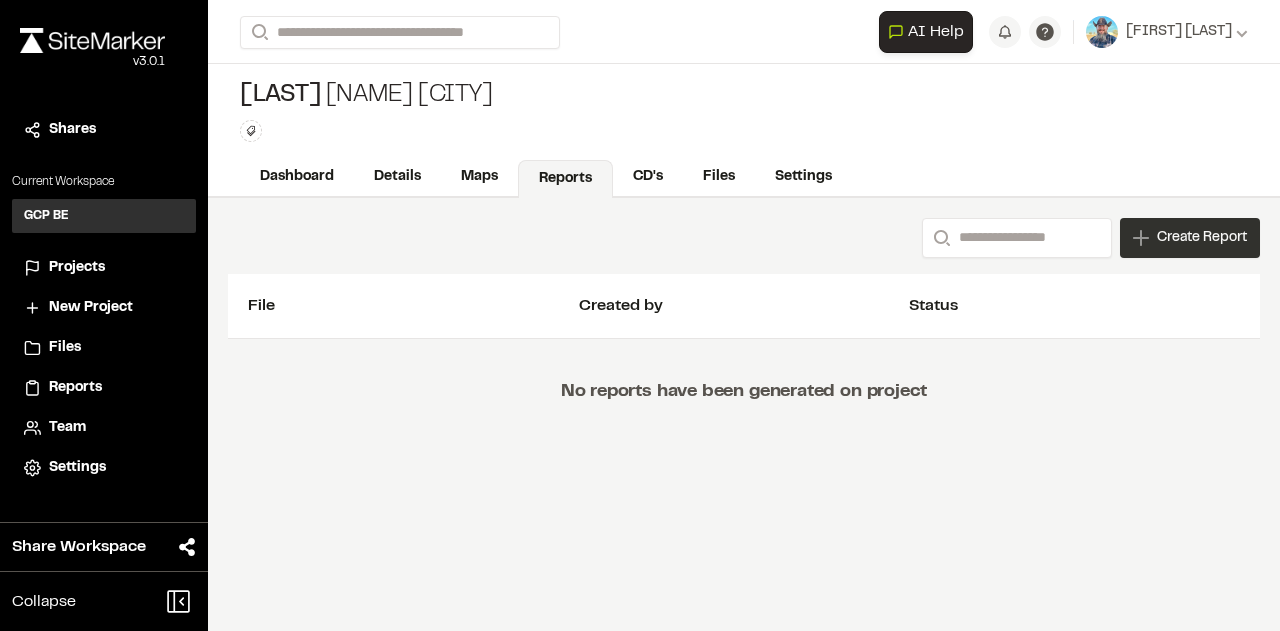 click on "Create Report" at bounding box center (1202, 238) 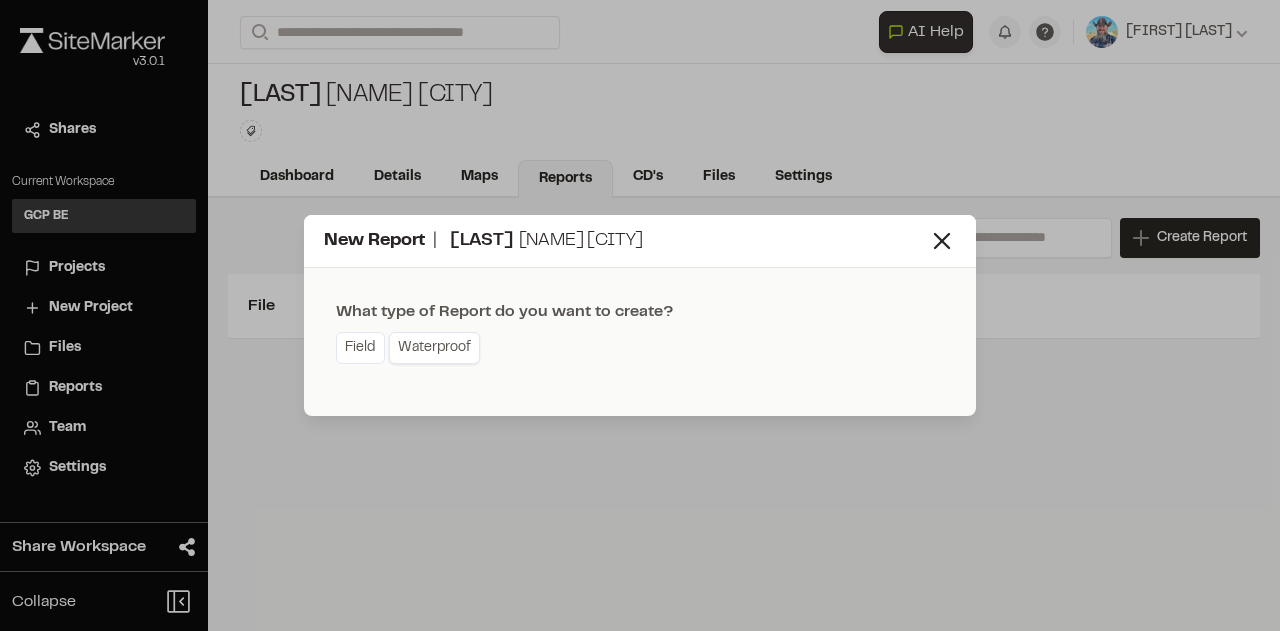 click on "Waterproof" at bounding box center [434, 348] 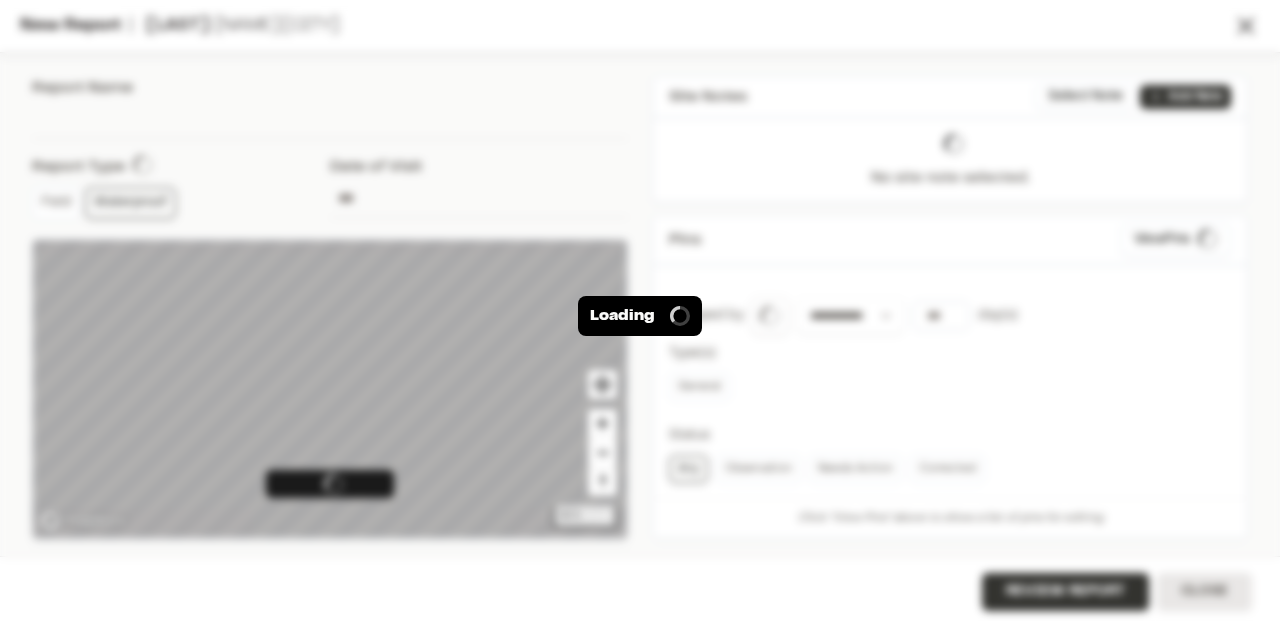 type on "**********" 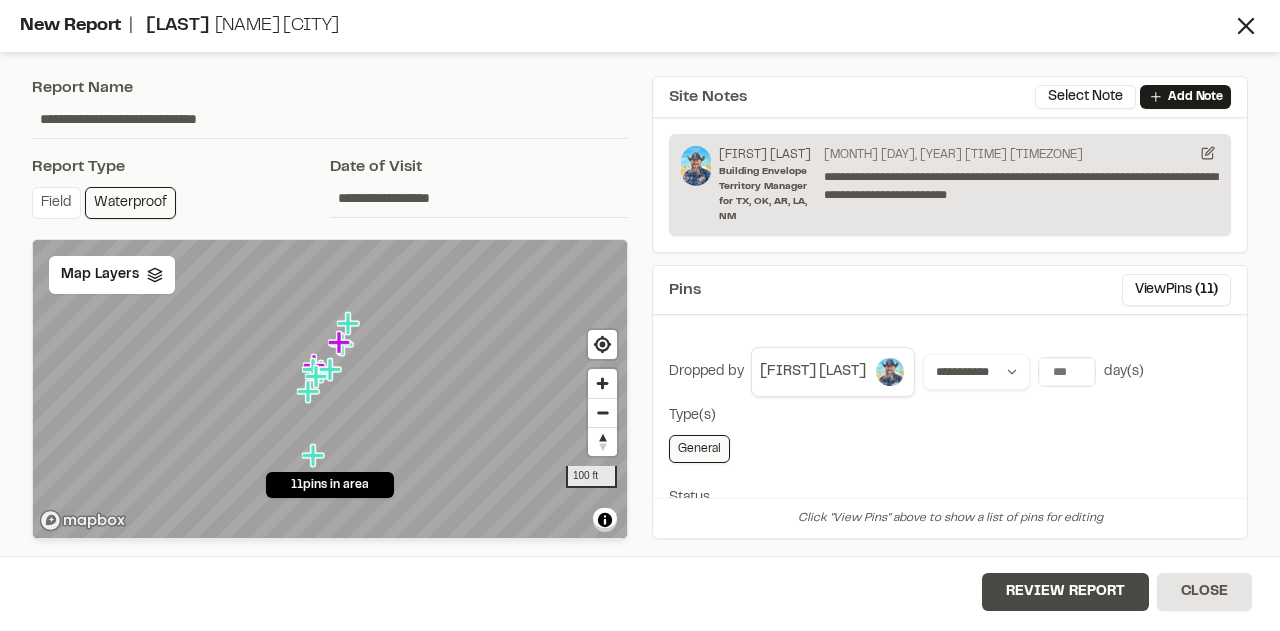 click on "Review Report" at bounding box center [1065, 592] 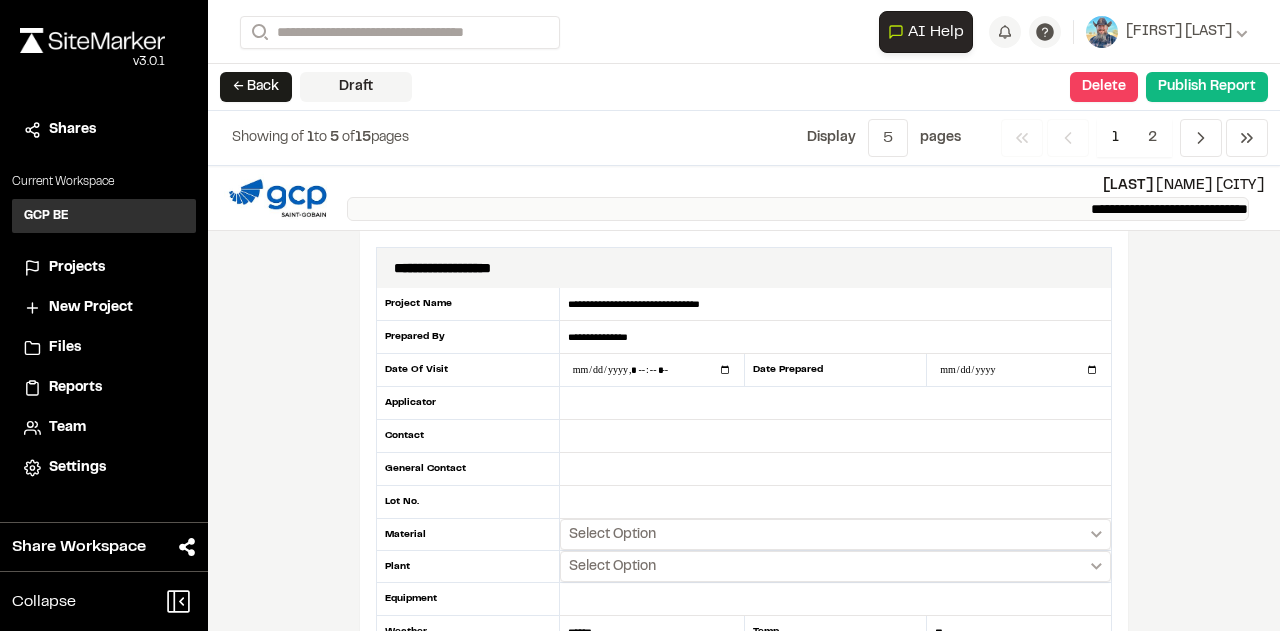 drag, startPoint x: 884, startPoint y: 31, endPoint x: 614, endPoint y: 215, distance: 326.73538 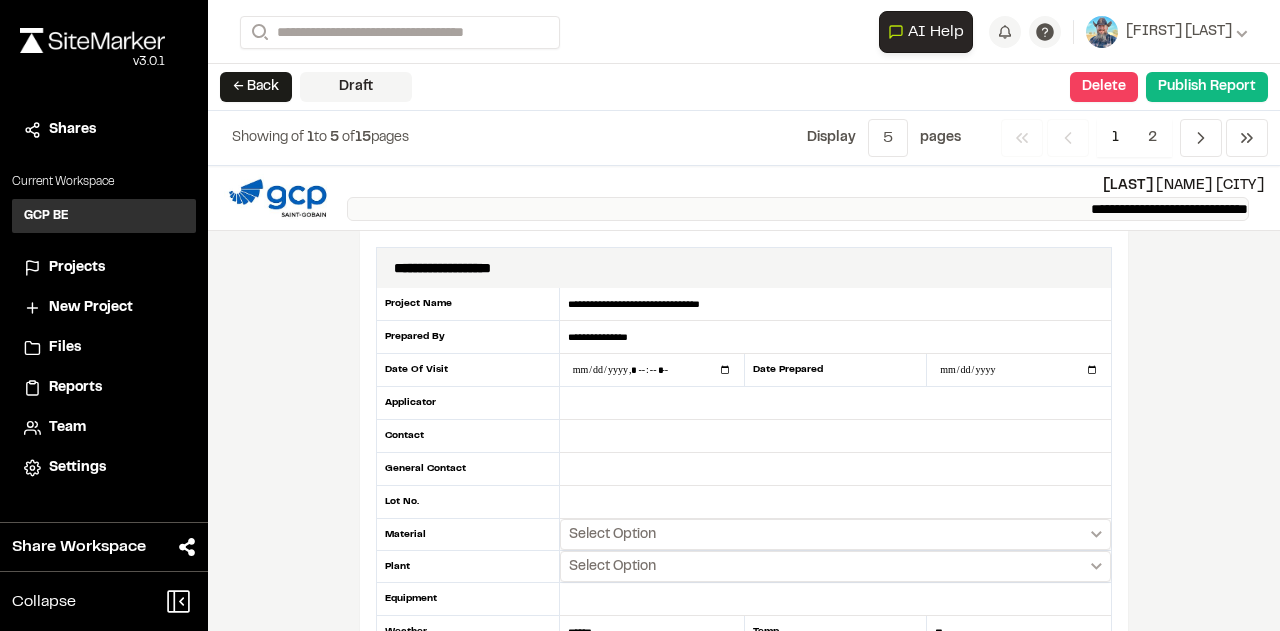 click on "**********" at bounding box center [798, 208] 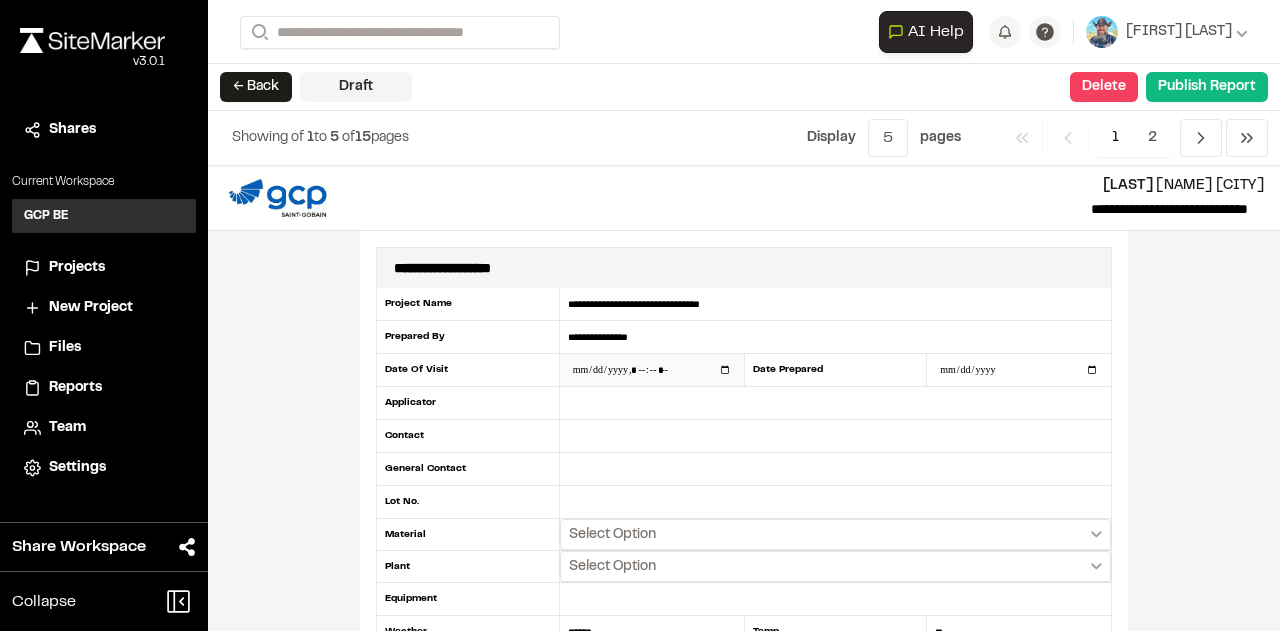 click at bounding box center [652, 370] 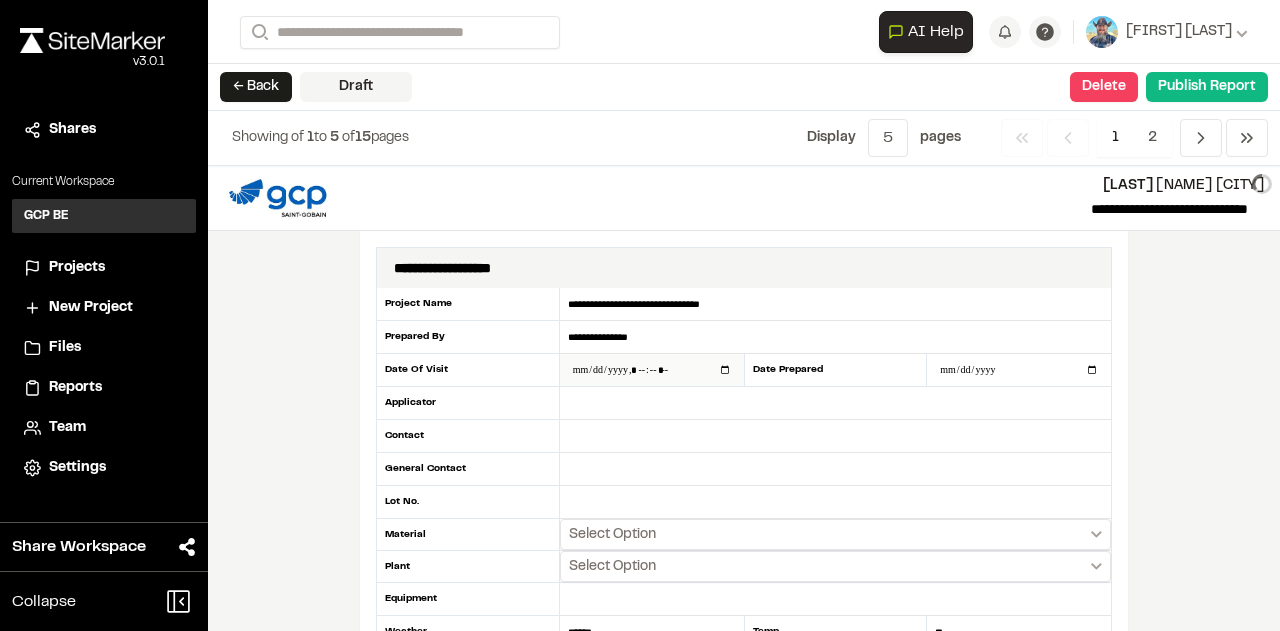 click at bounding box center [652, 370] 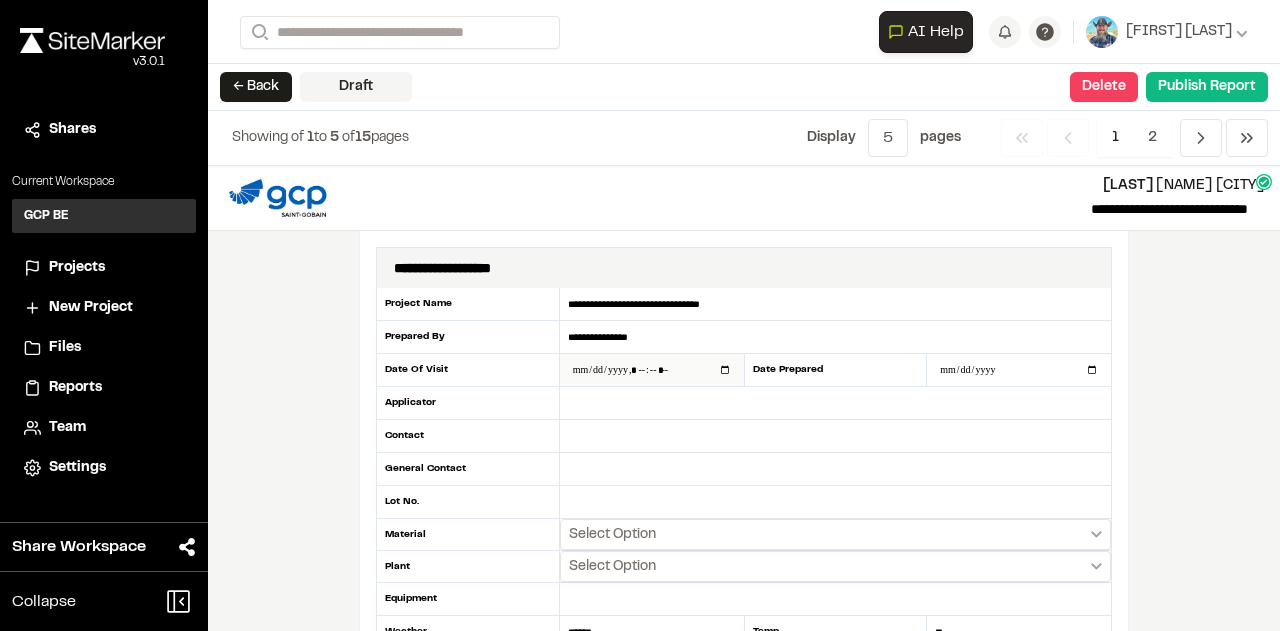 click at bounding box center (652, 370) 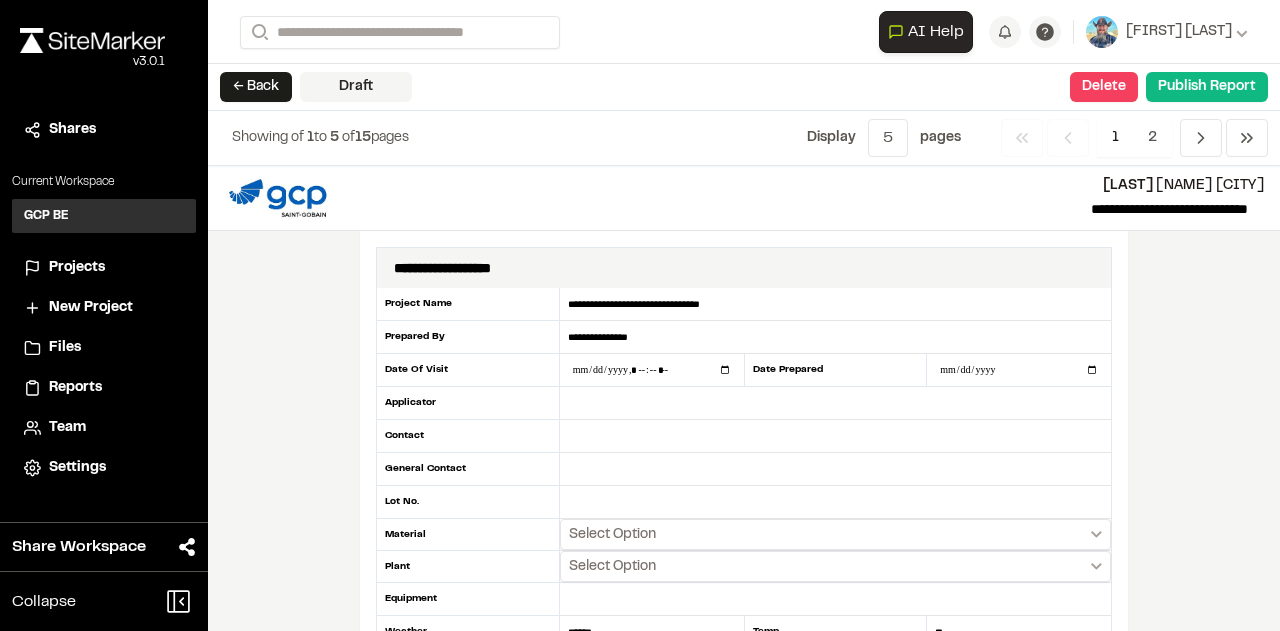 type on "**********" 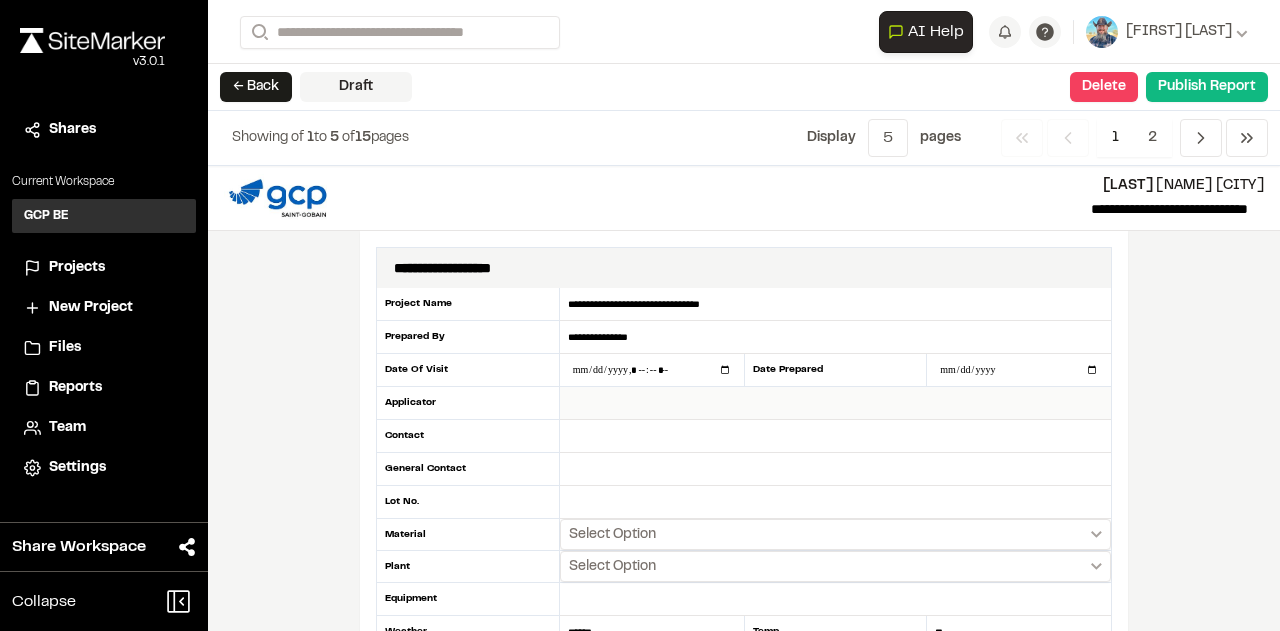 click at bounding box center [835, 403] 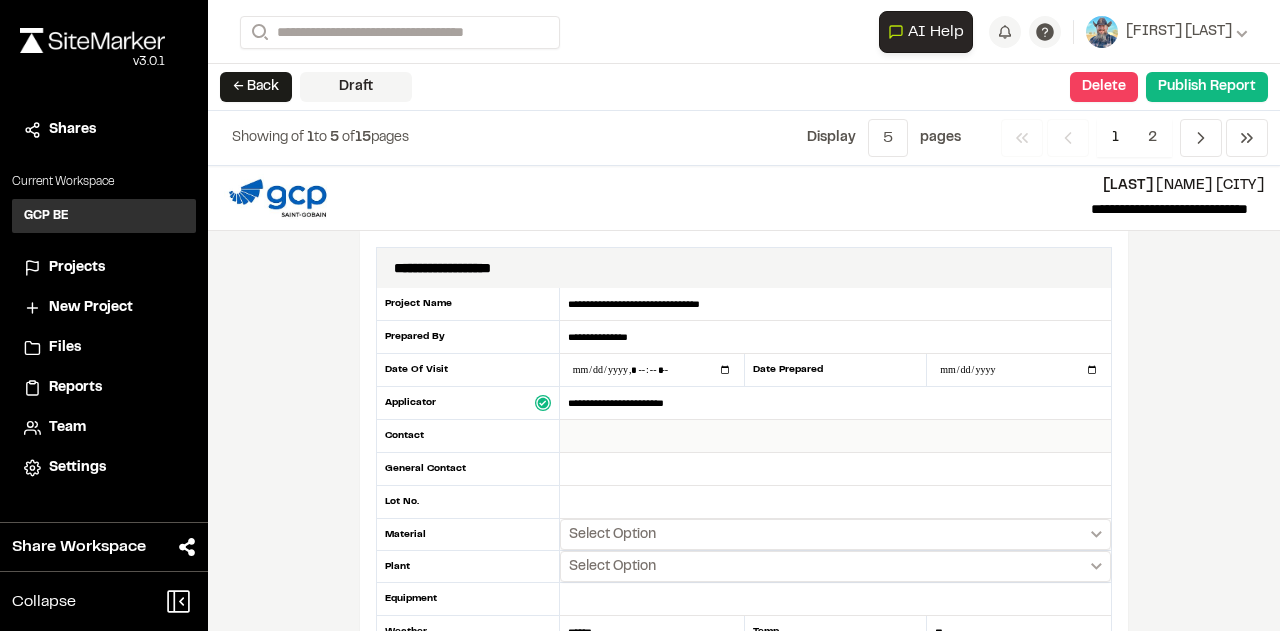 type on "**********" 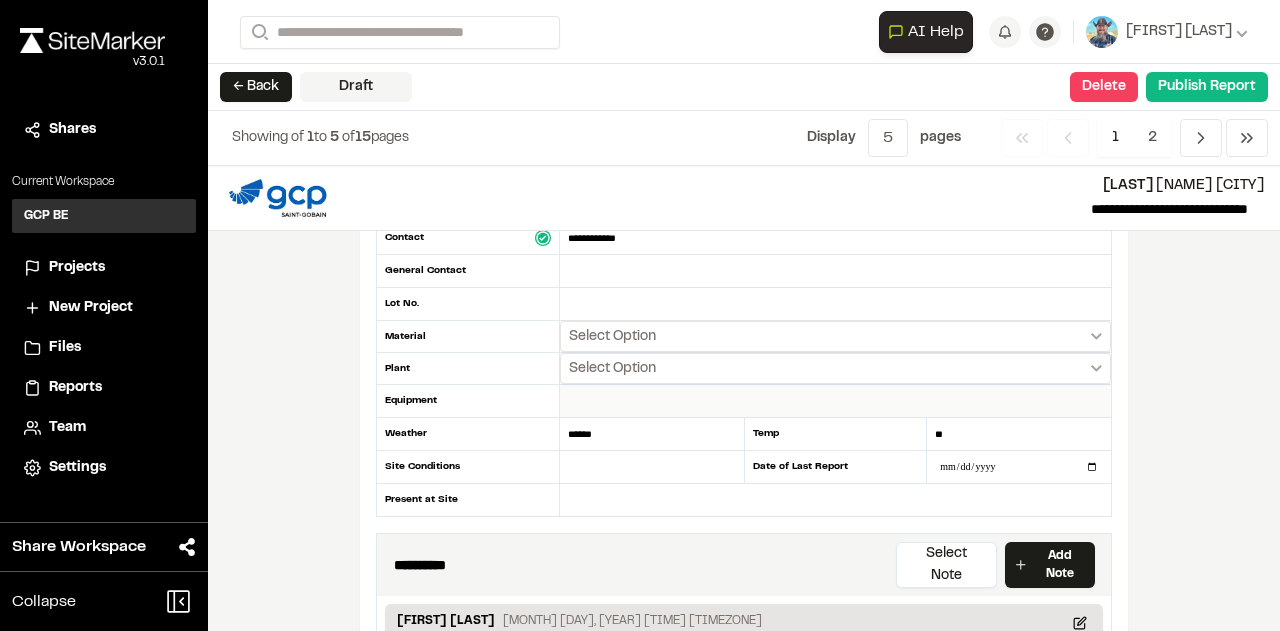 scroll, scrollTop: 200, scrollLeft: 0, axis: vertical 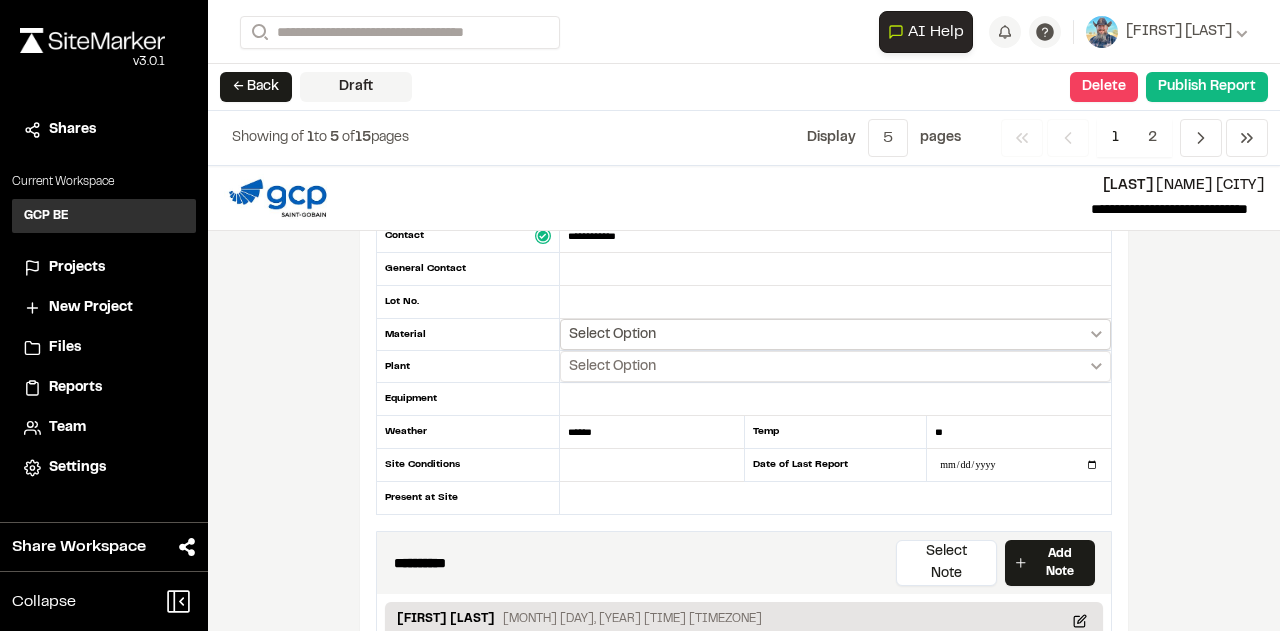 type on "**********" 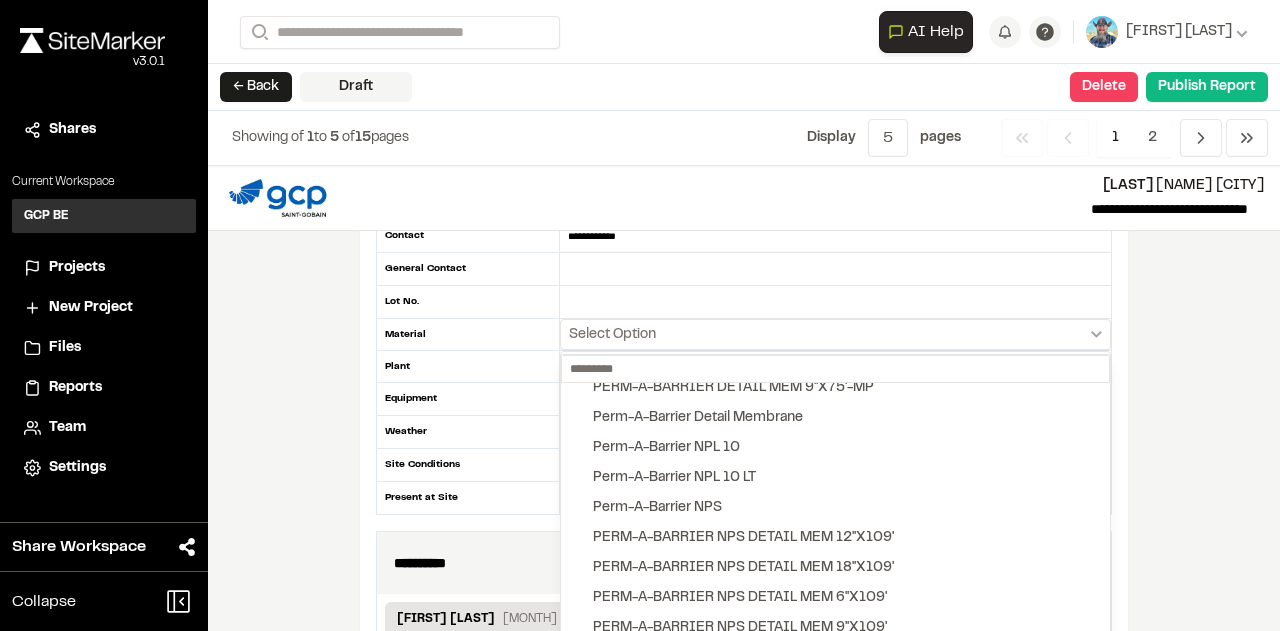 scroll, scrollTop: 1200, scrollLeft: 0, axis: vertical 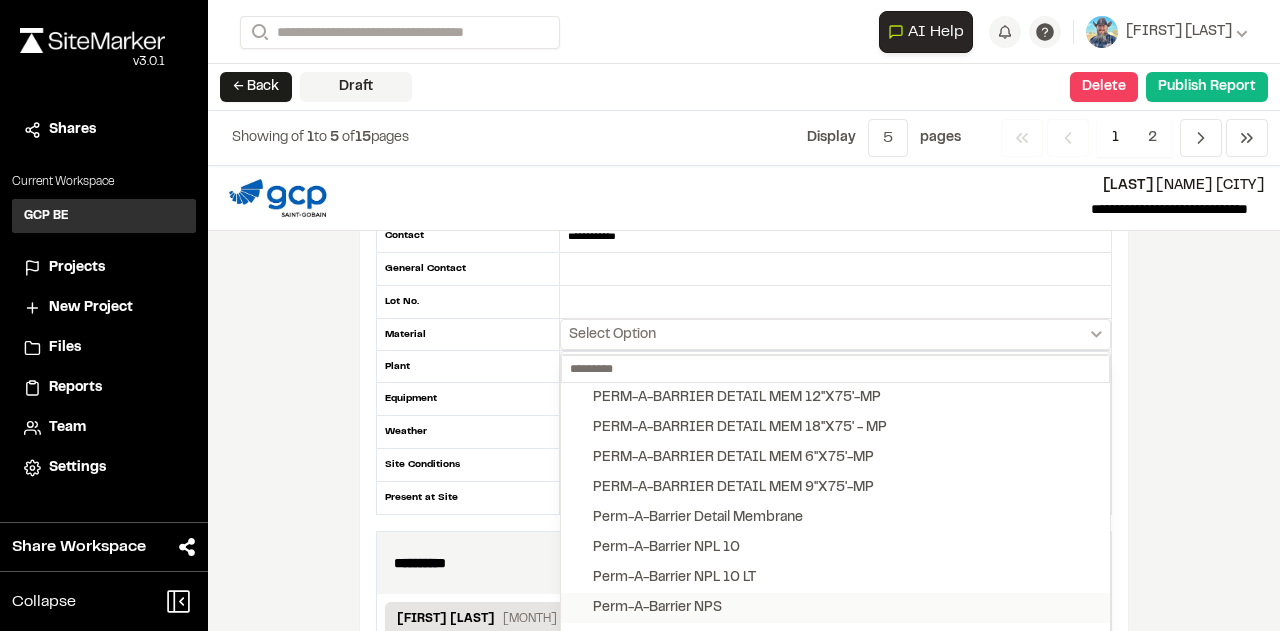 click on "Perm-A-Barrier NPS" at bounding box center (657, 608) 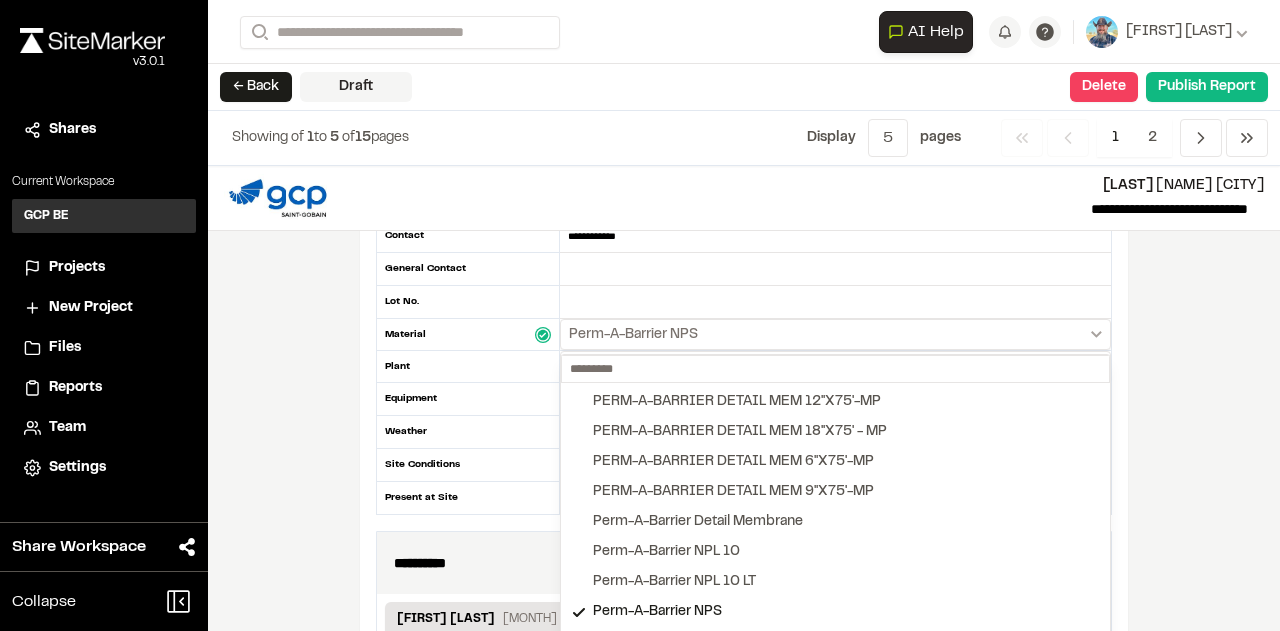 scroll, scrollTop: 1100, scrollLeft: 0, axis: vertical 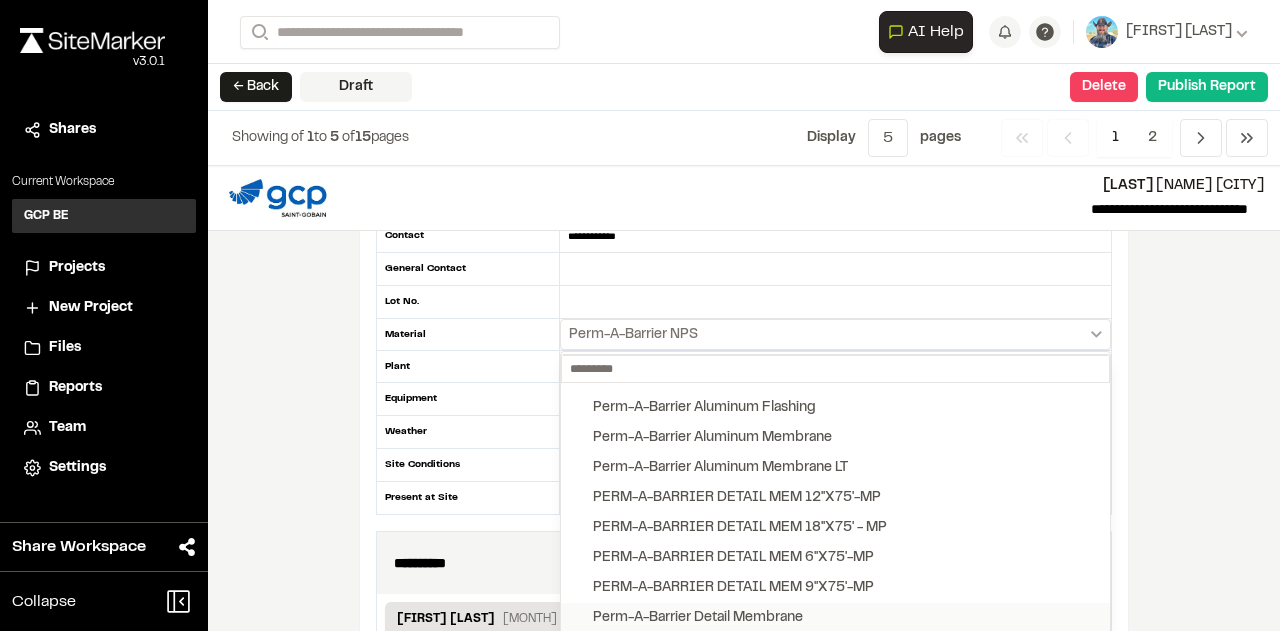 click on "Perm-A-Barrier Detail Membrane" at bounding box center [698, 618] 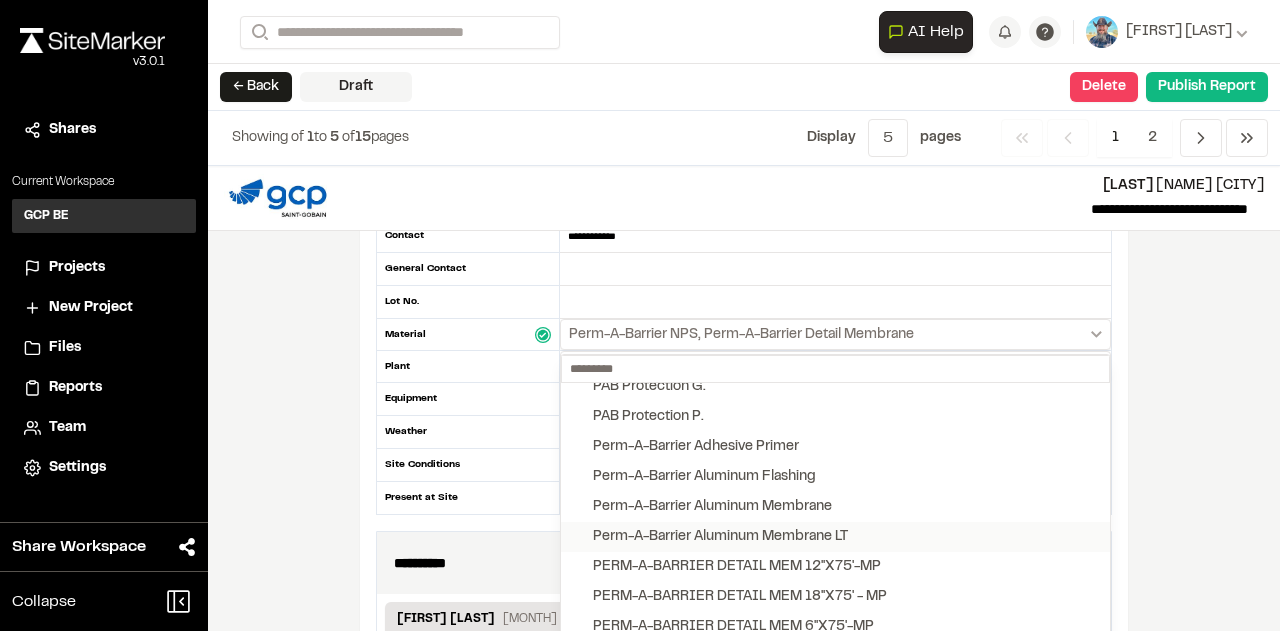 scroll, scrollTop: 1000, scrollLeft: 0, axis: vertical 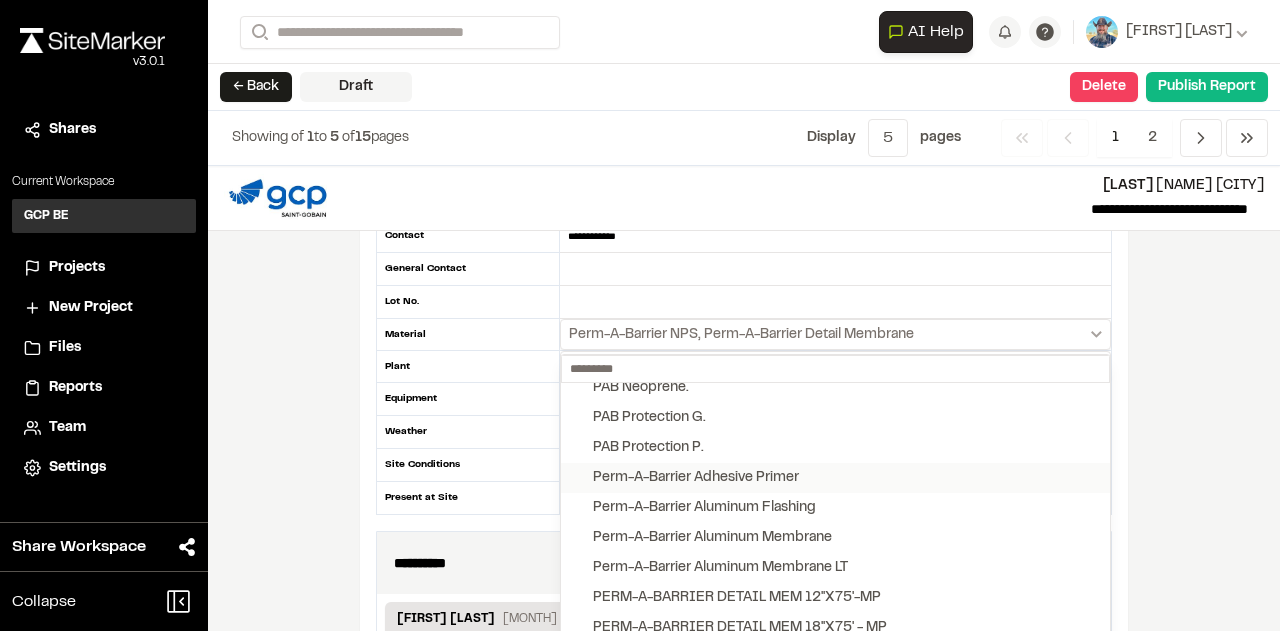 click on "Perm-A-Barrier Adhesive Primer" at bounding box center (696, 478) 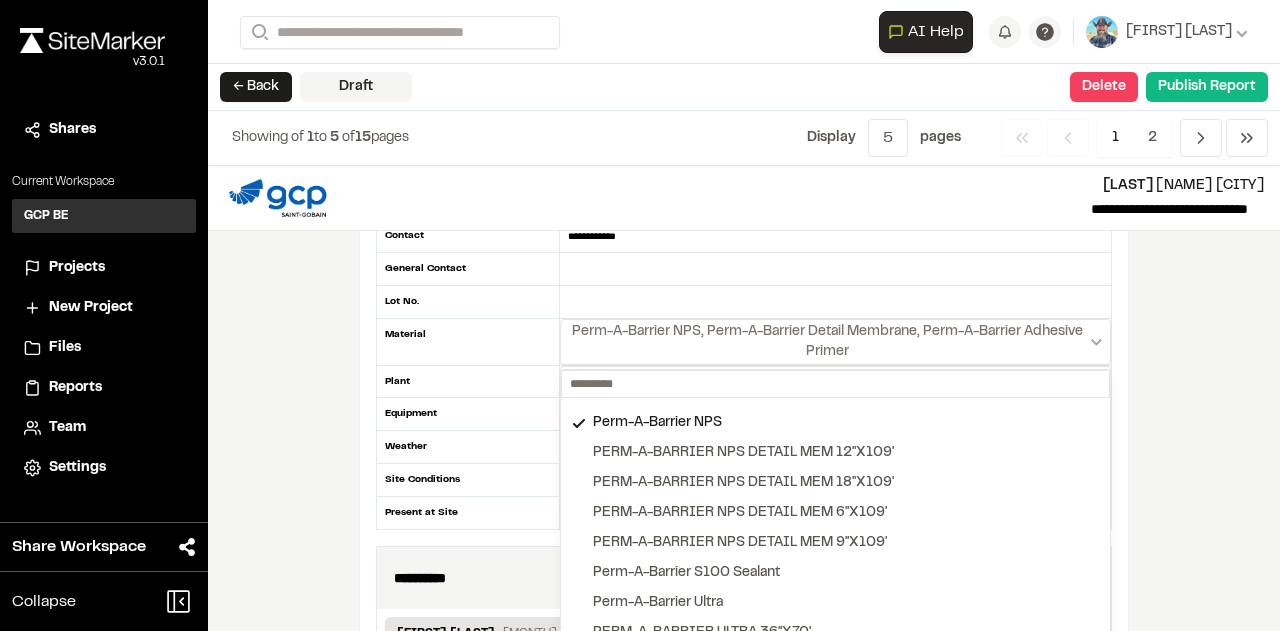 scroll, scrollTop: 1500, scrollLeft: 0, axis: vertical 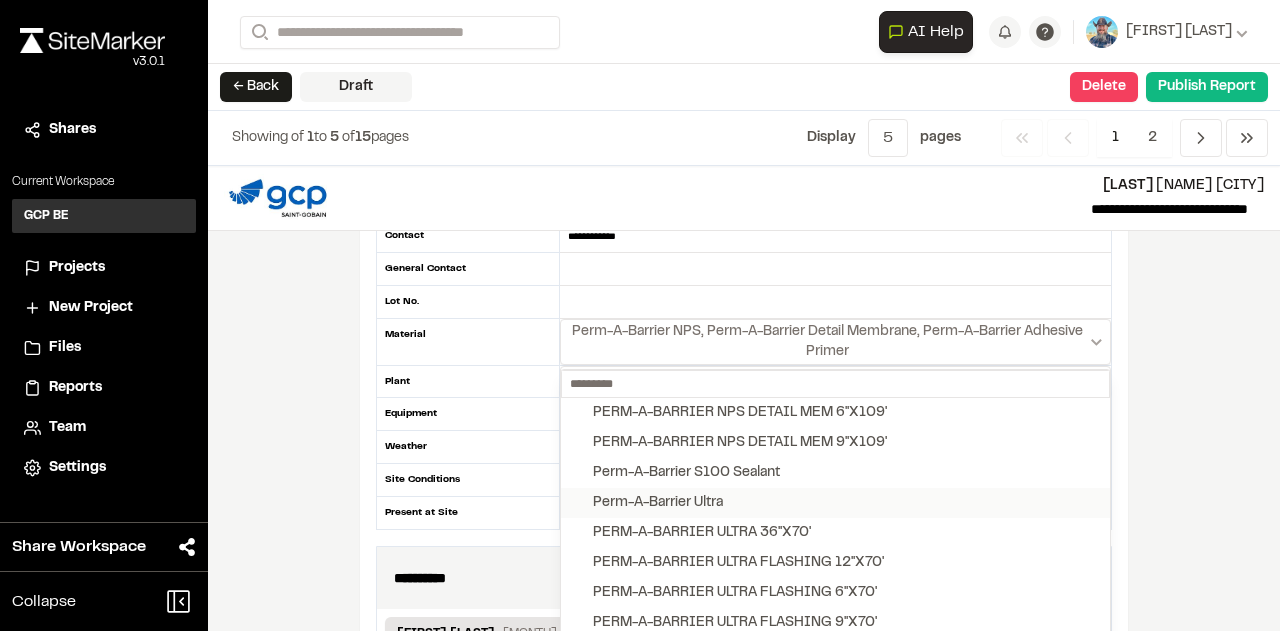 click on "Perm-A-Barrier Ultra" at bounding box center (658, 503) 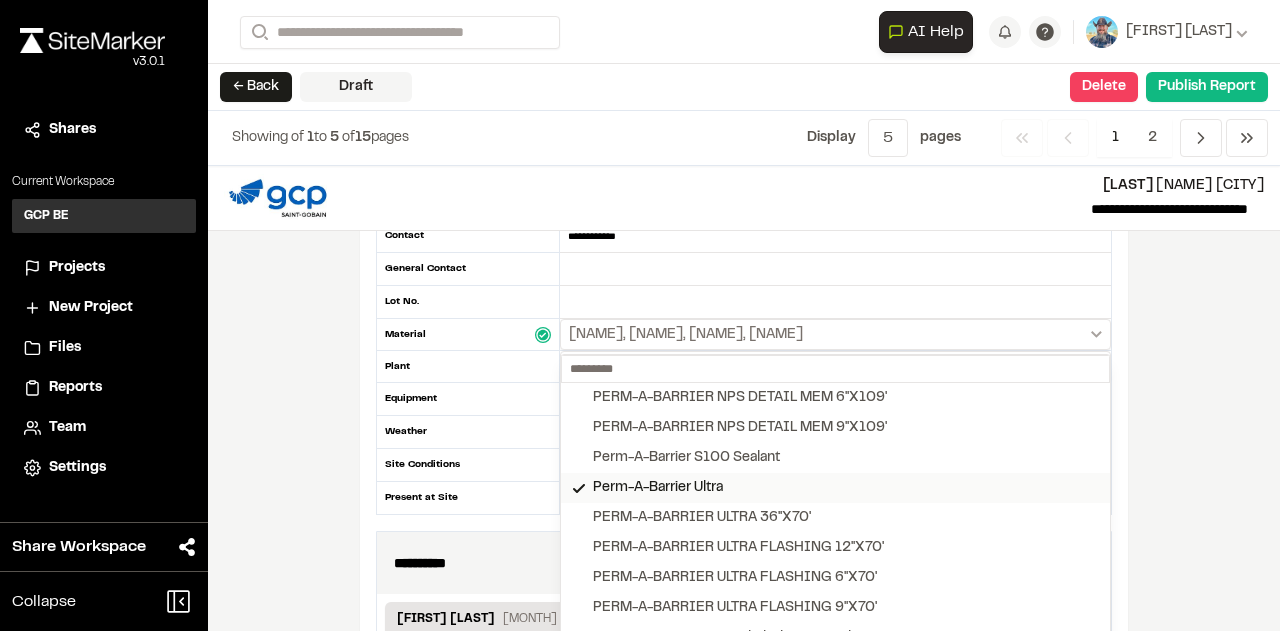 click on "Perm-A-Barrier Ultra" at bounding box center [658, 488] 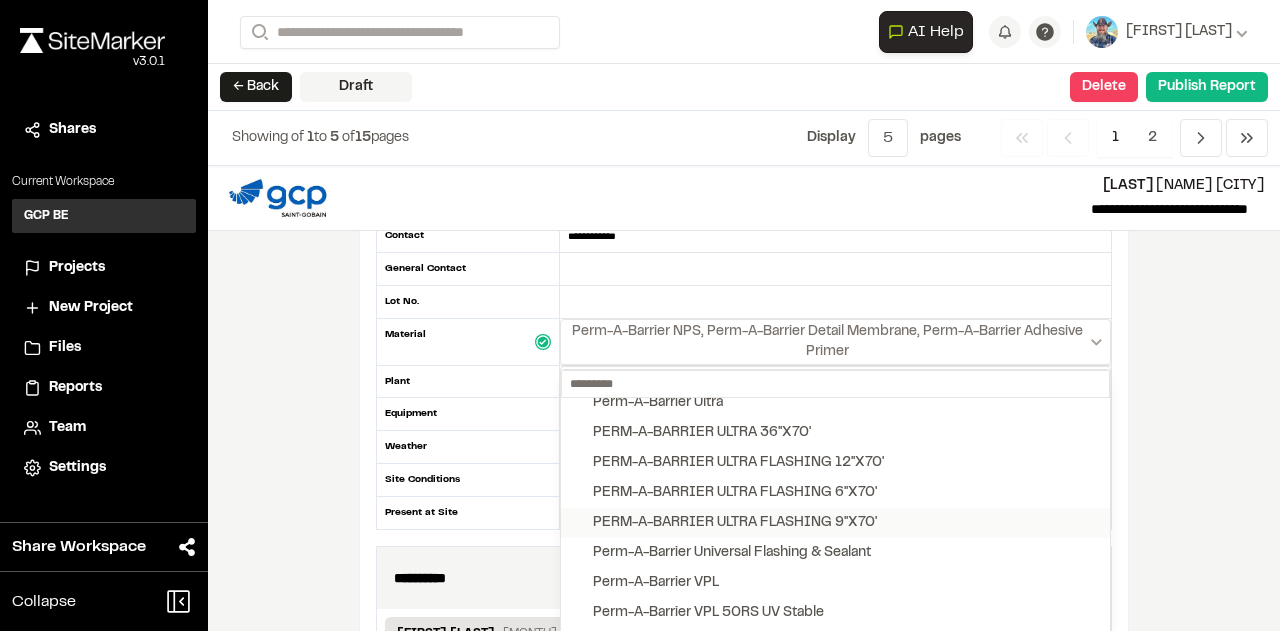 scroll, scrollTop: 1500, scrollLeft: 0, axis: vertical 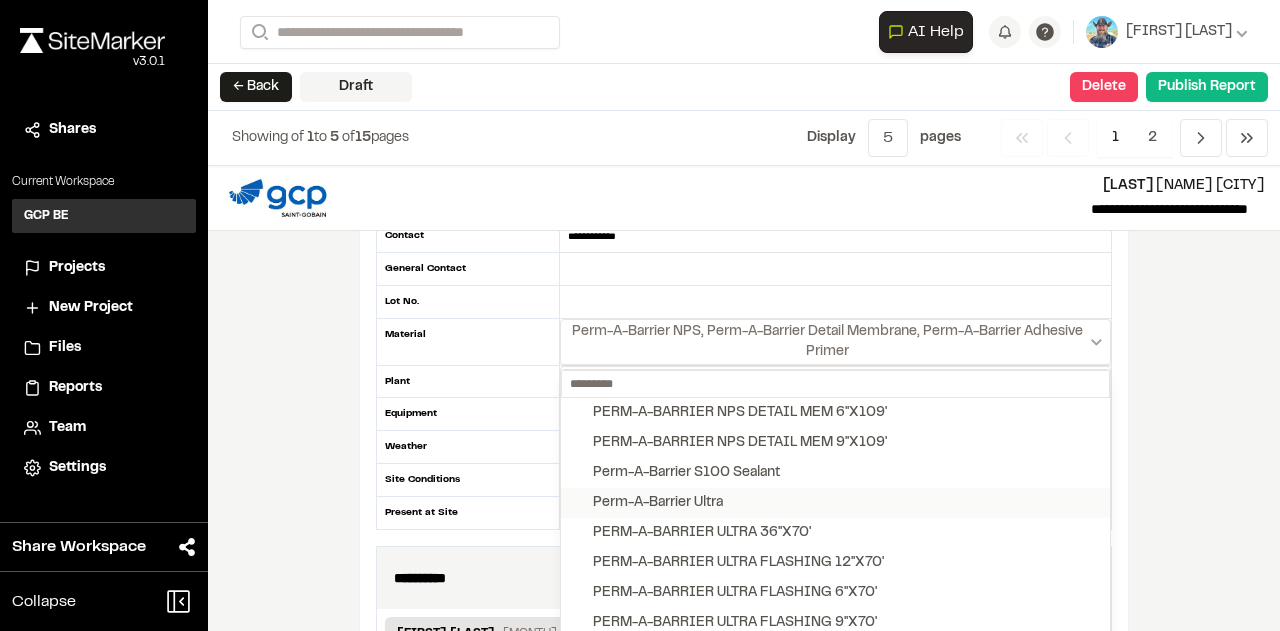 click on "Perm-A-Barrier Ultra" at bounding box center [658, 503] 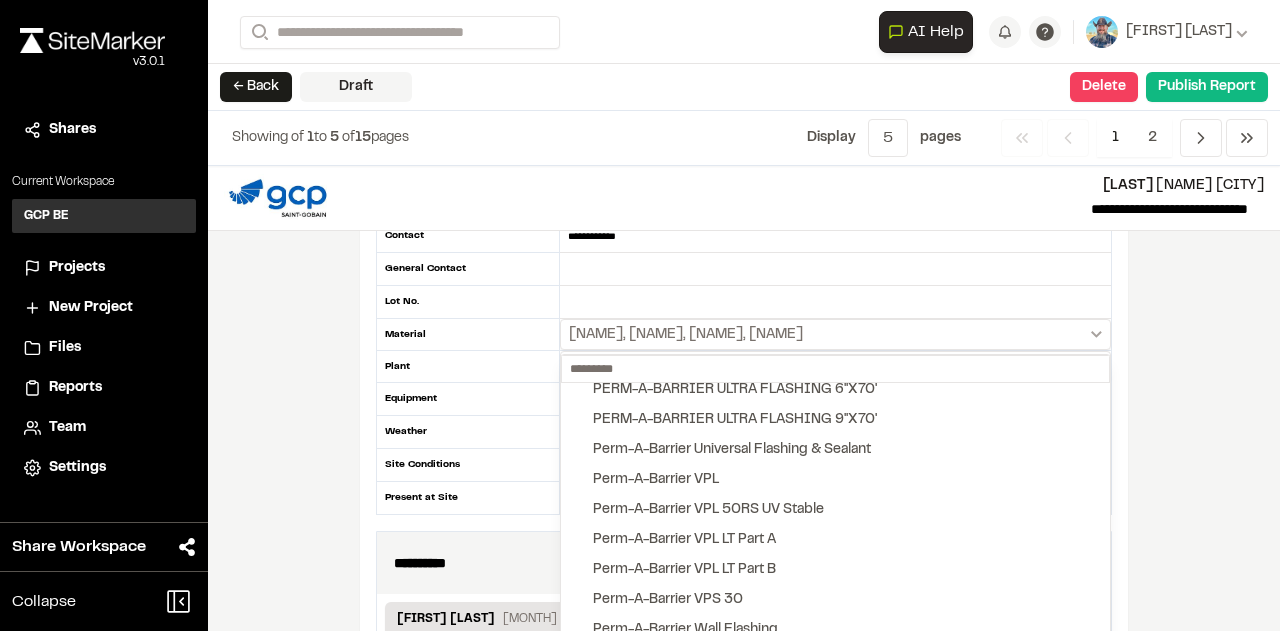 scroll, scrollTop: 1700, scrollLeft: 0, axis: vertical 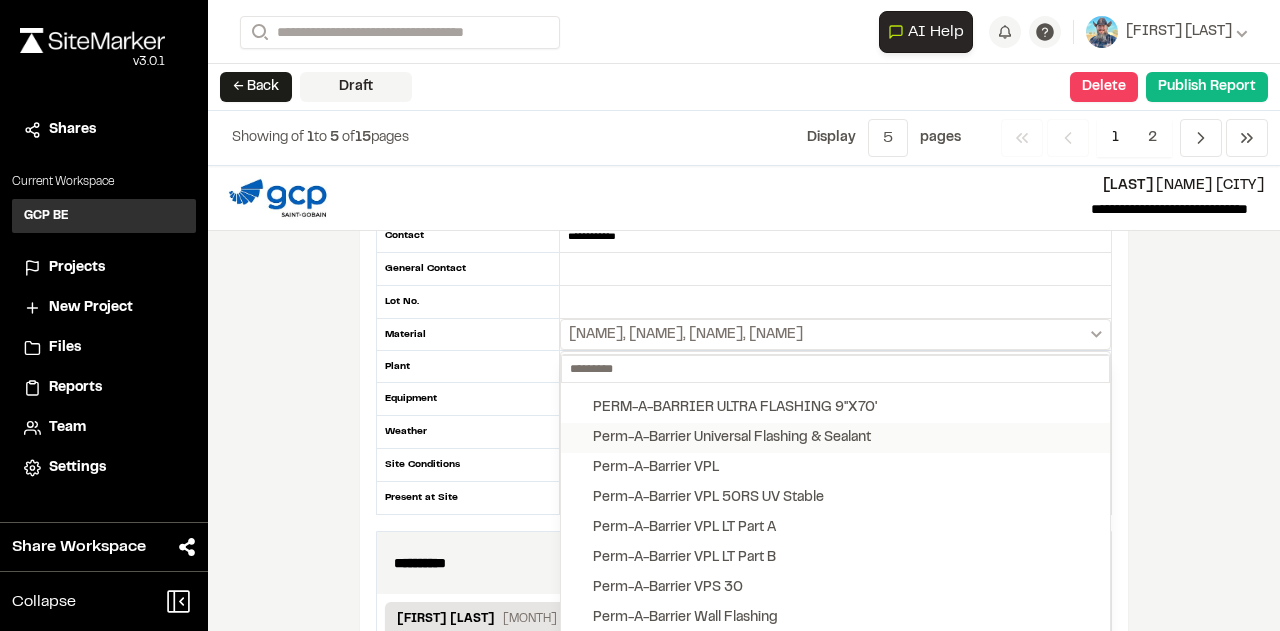 click on "Perm-A-Barrier Universal Flashing & Sealant" at bounding box center (732, 438) 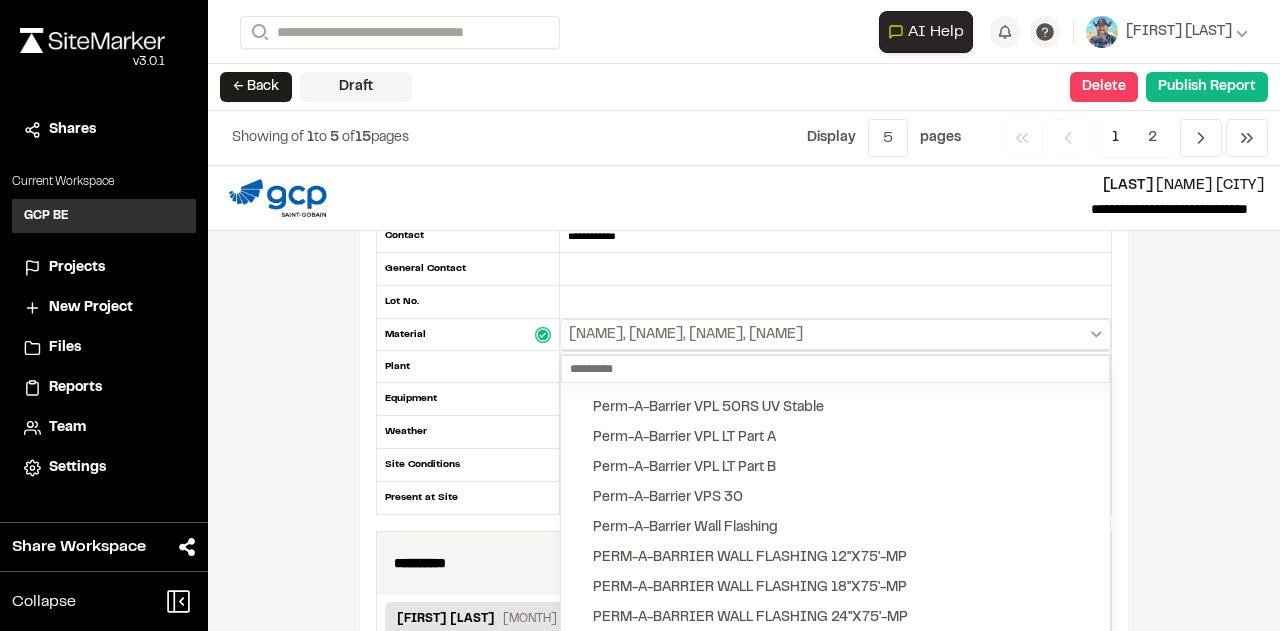 scroll, scrollTop: 1900, scrollLeft: 0, axis: vertical 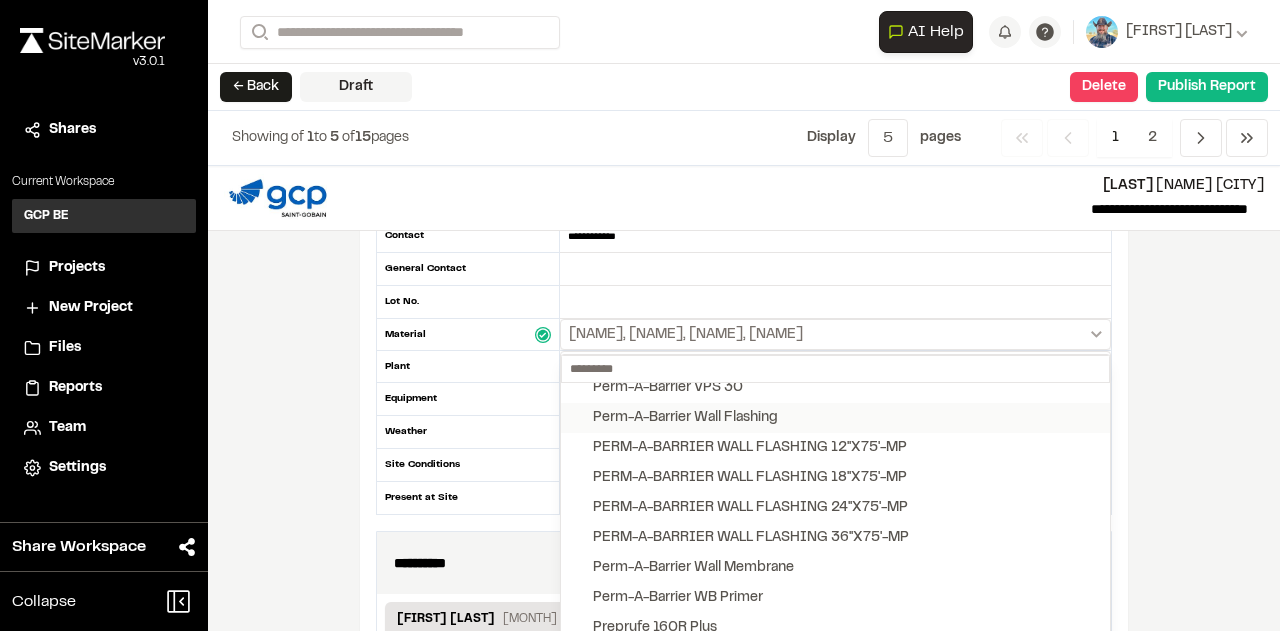 click on "Perm-A-Barrier Wall Flashing" at bounding box center [685, 418] 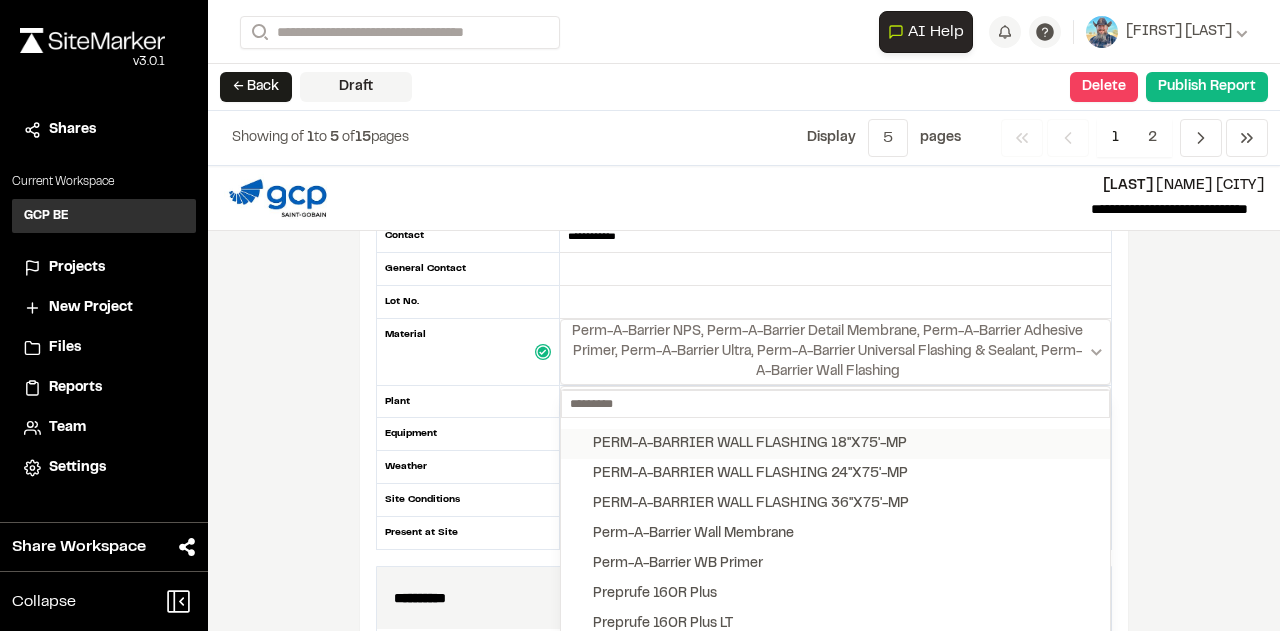 scroll, scrollTop: 2000, scrollLeft: 0, axis: vertical 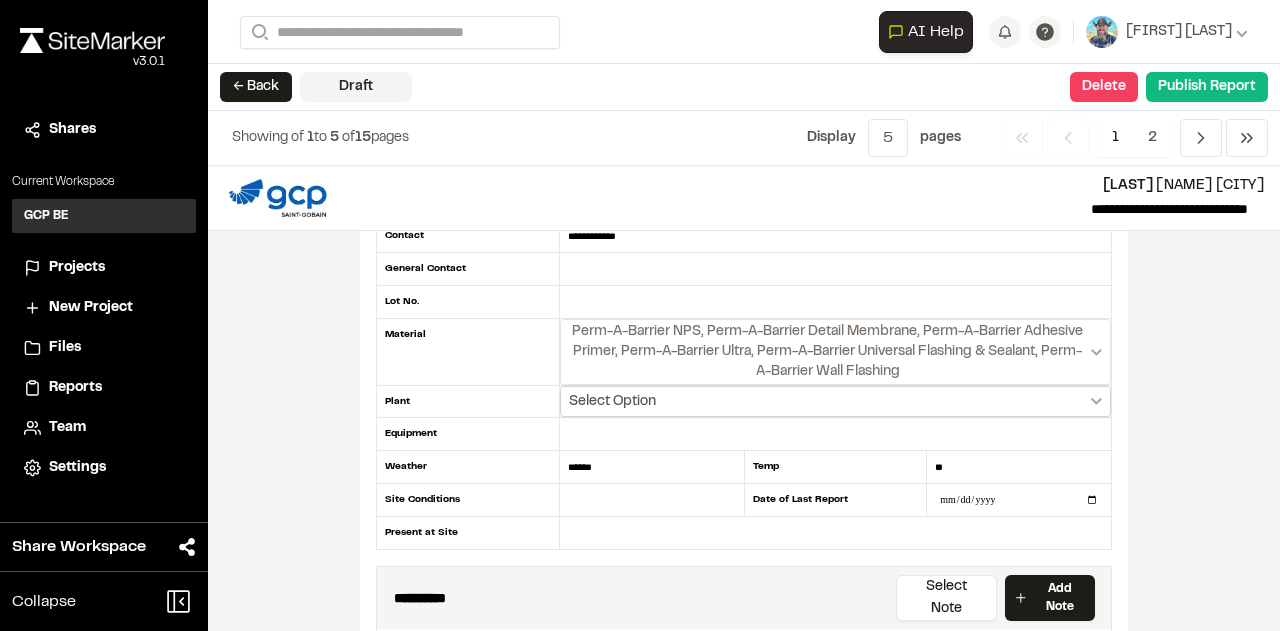 click on "Select Option" at bounding box center (835, 401) 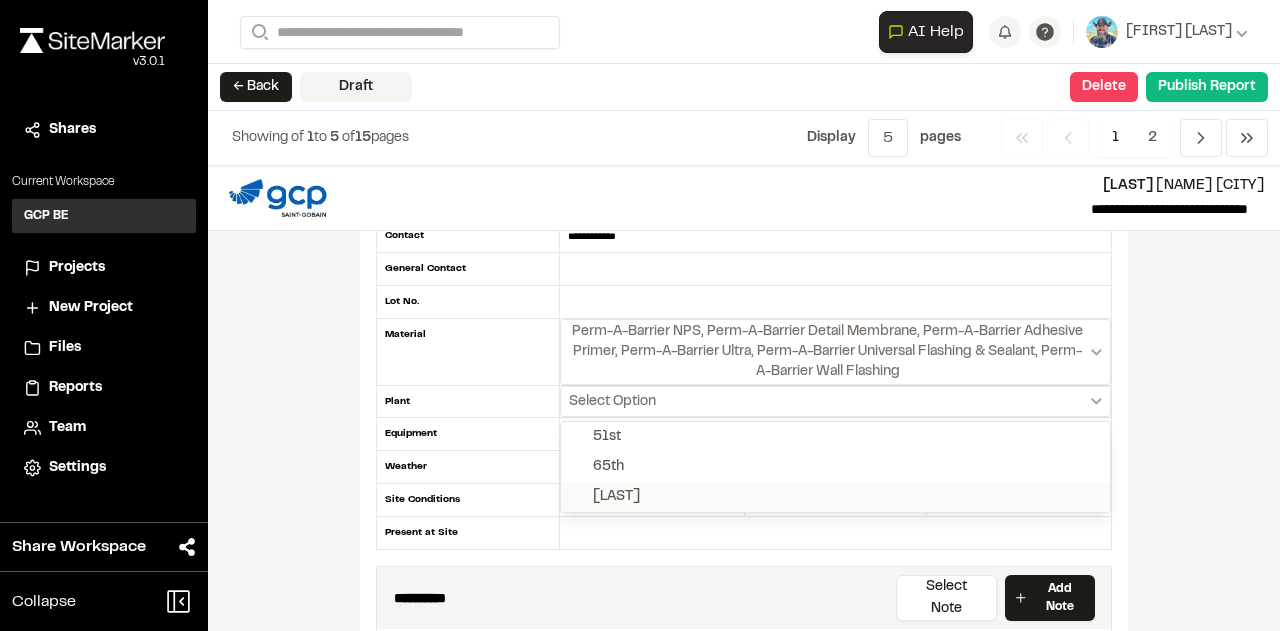 click on "Mount Pleasant" at bounding box center (835, 497) 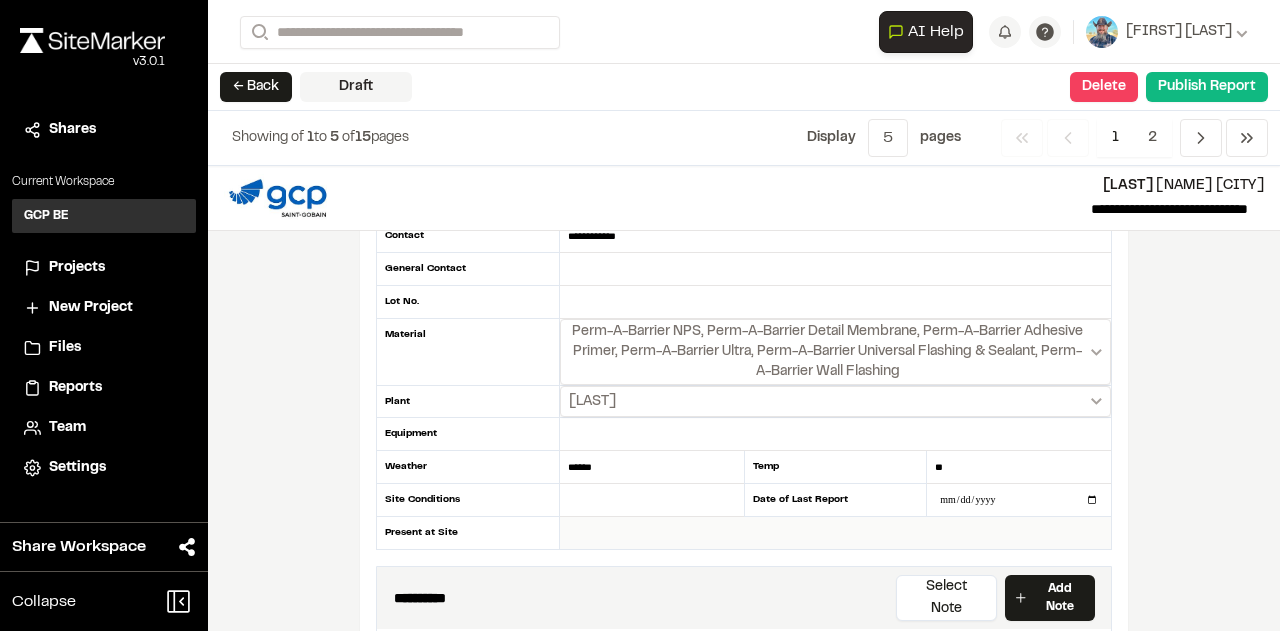 click at bounding box center [835, 533] 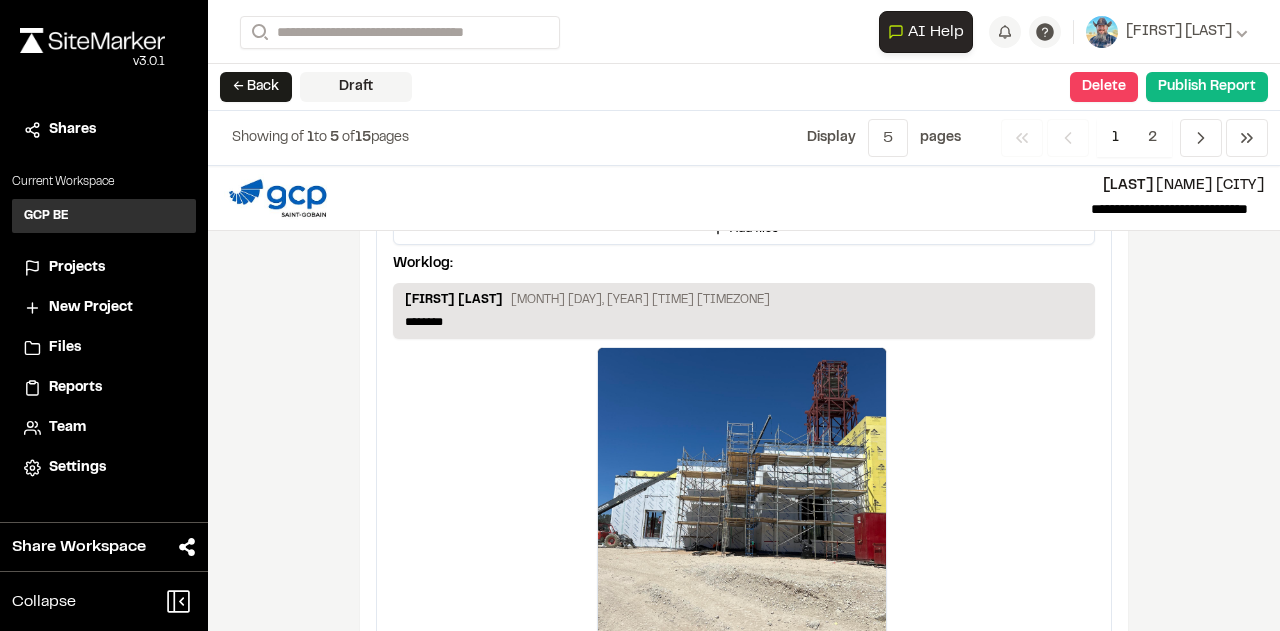 scroll, scrollTop: 3500, scrollLeft: 0, axis: vertical 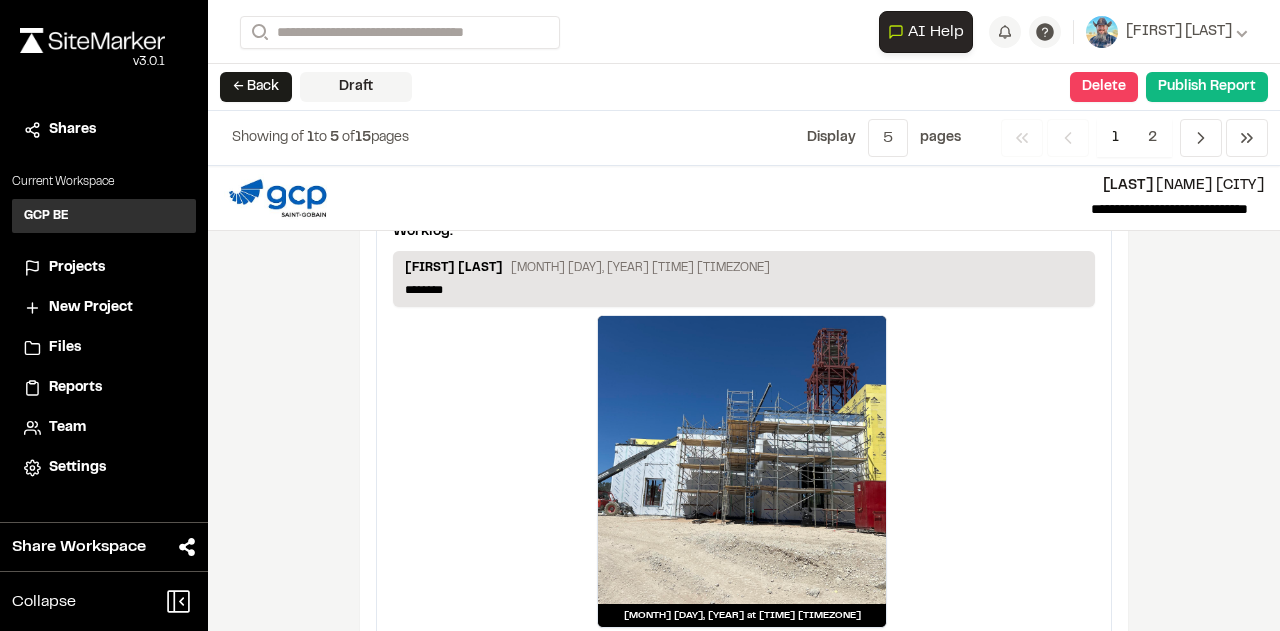 type on "**********" 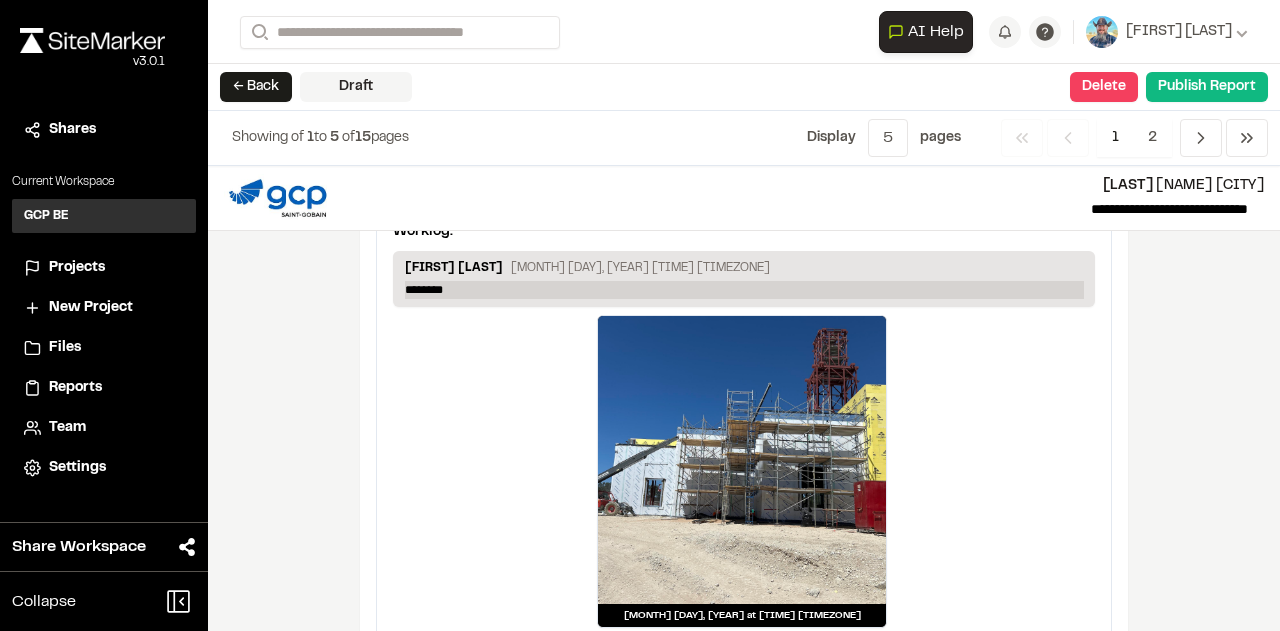 click on "********" at bounding box center (744, 290) 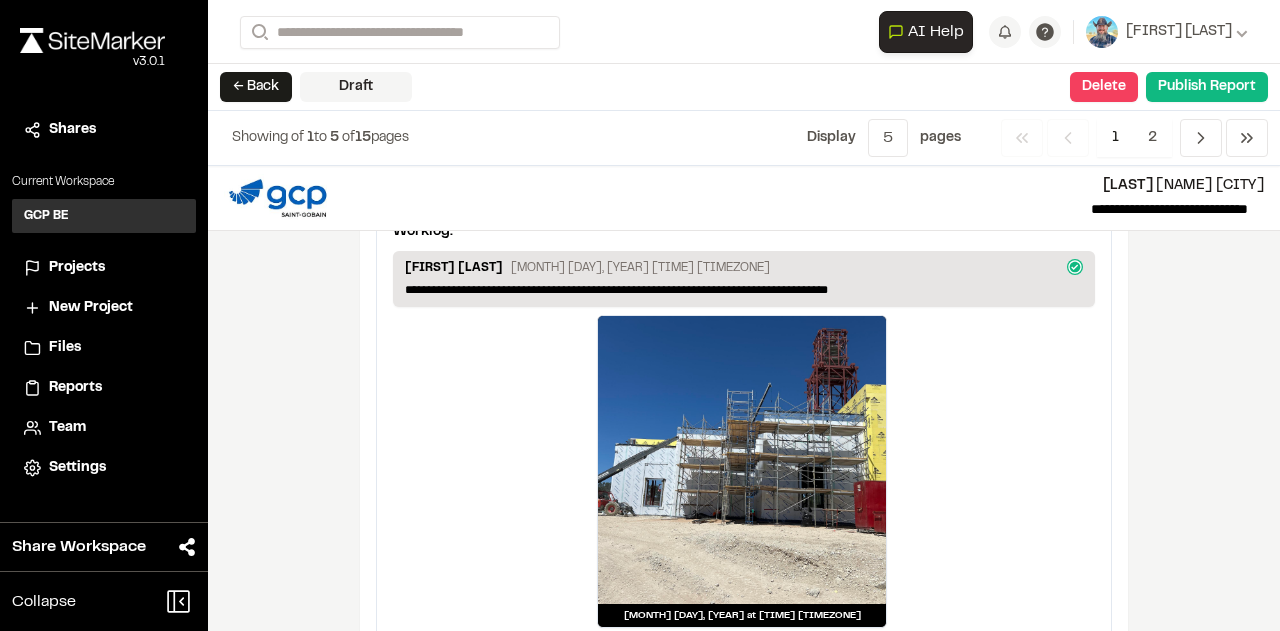 scroll, scrollTop: 3509, scrollLeft: 0, axis: vertical 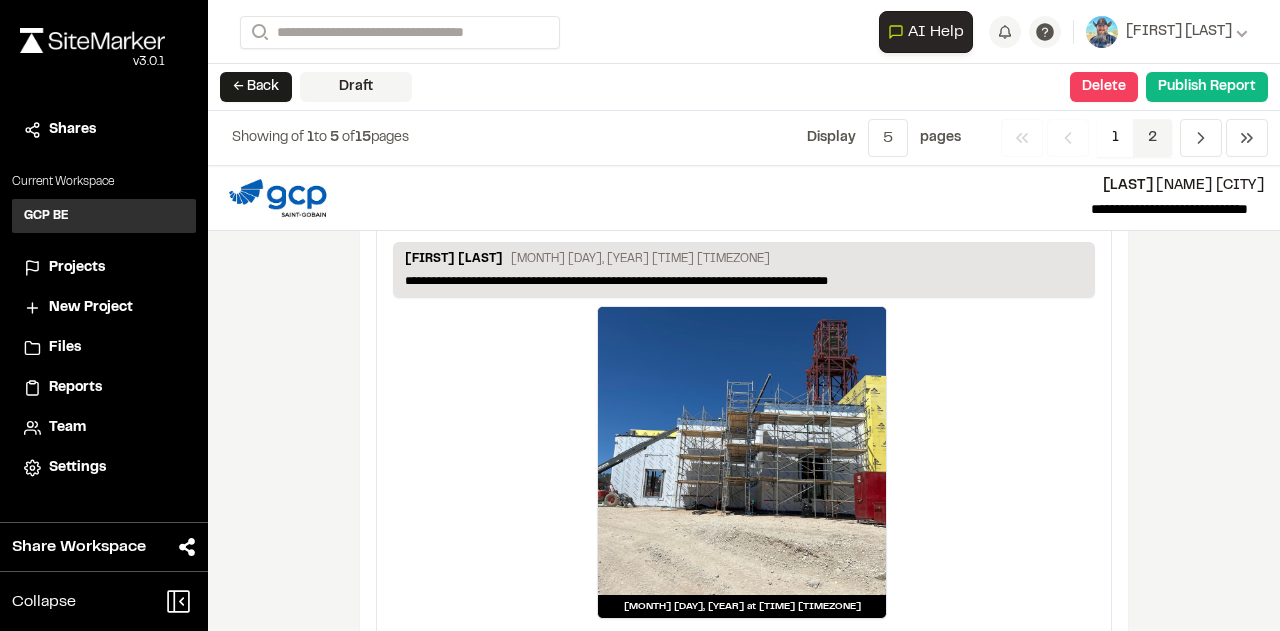 click on "2" at bounding box center [1152, 138] 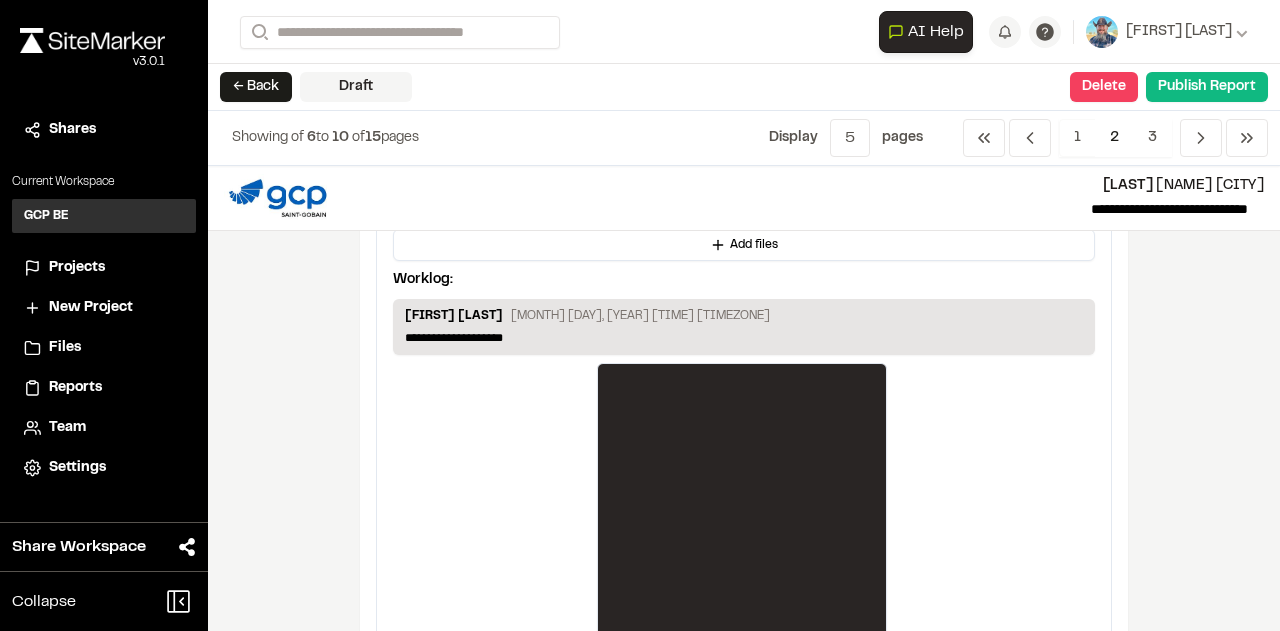 scroll, scrollTop: 400, scrollLeft: 0, axis: vertical 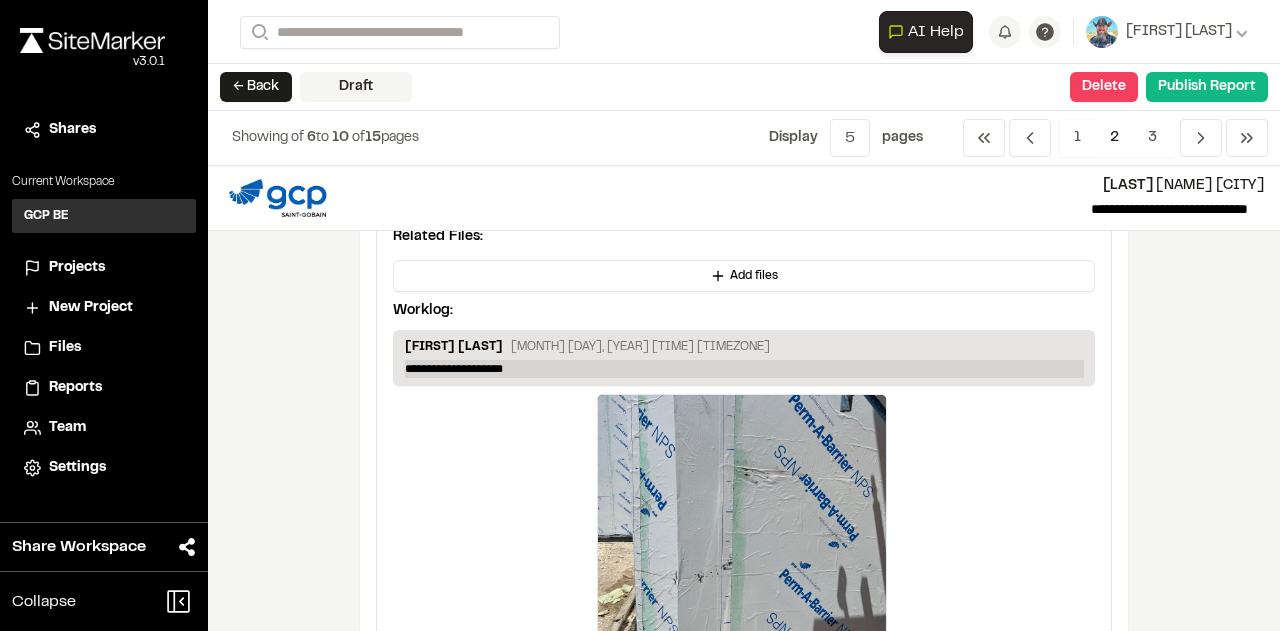 click on "**********" at bounding box center [744, 369] 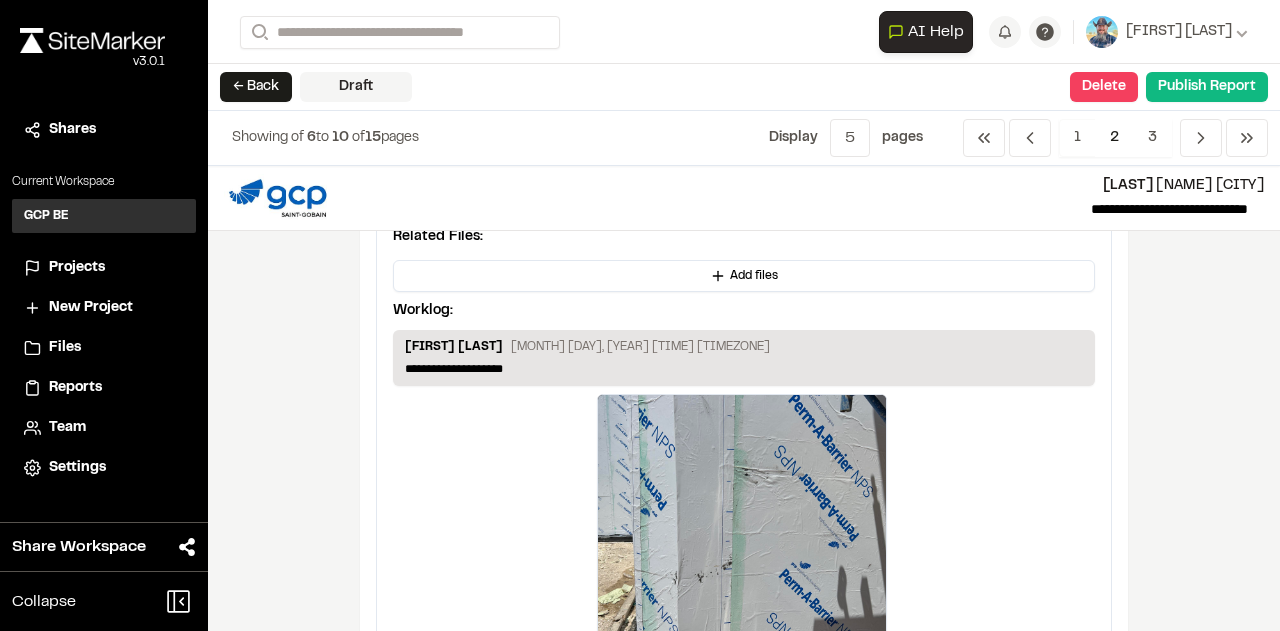 type 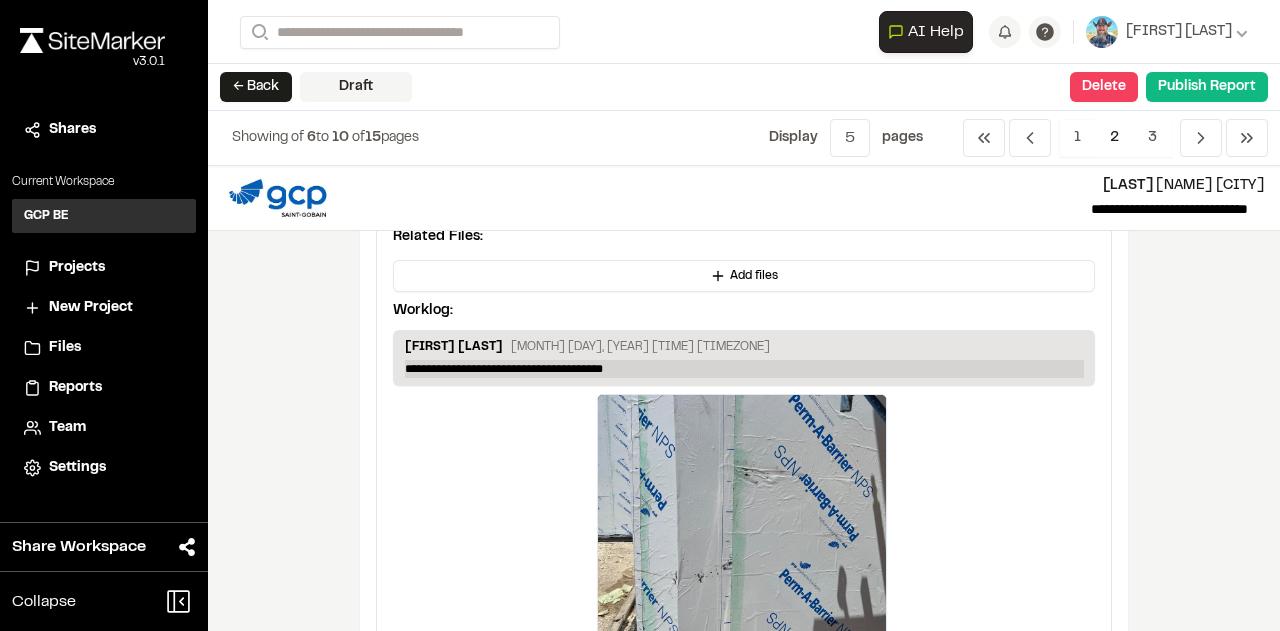 click on "**********" at bounding box center [744, 369] 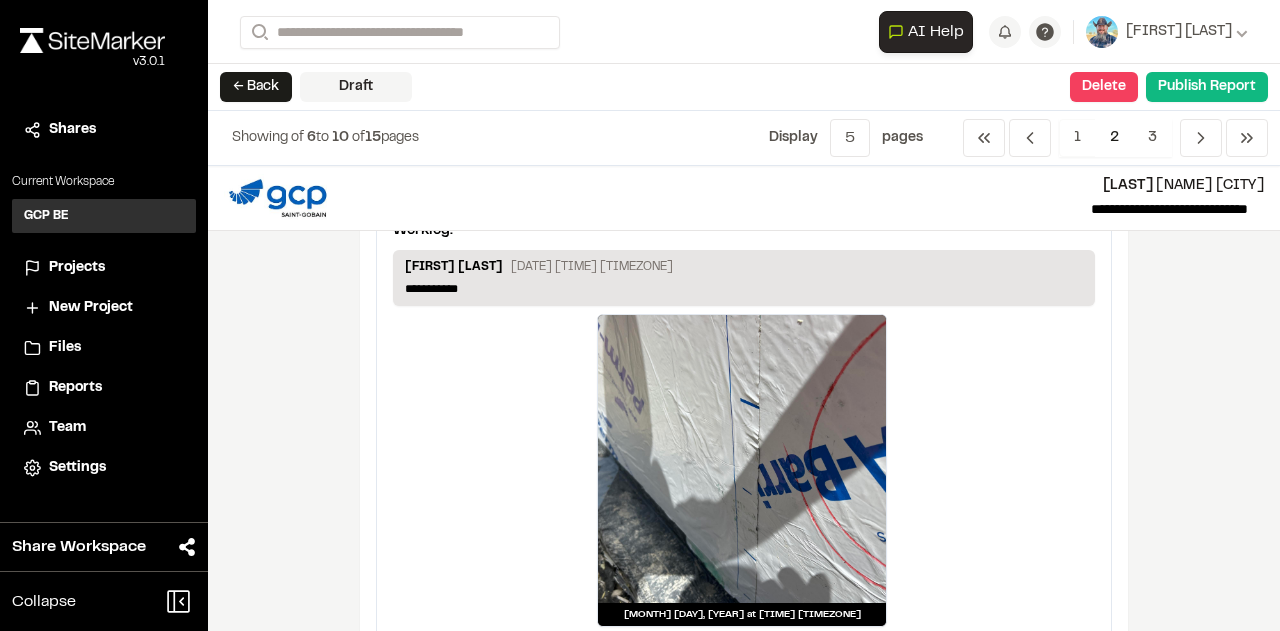 scroll, scrollTop: 1400, scrollLeft: 0, axis: vertical 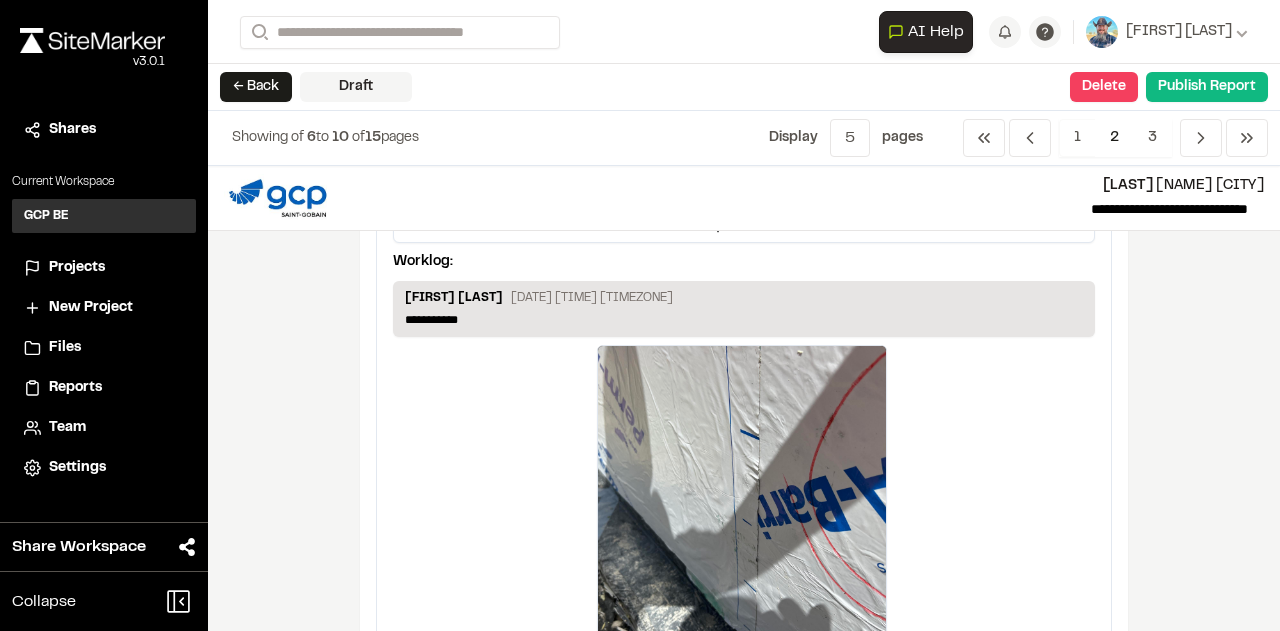click on "[FIRST] [LAST]" at bounding box center (454, 300) 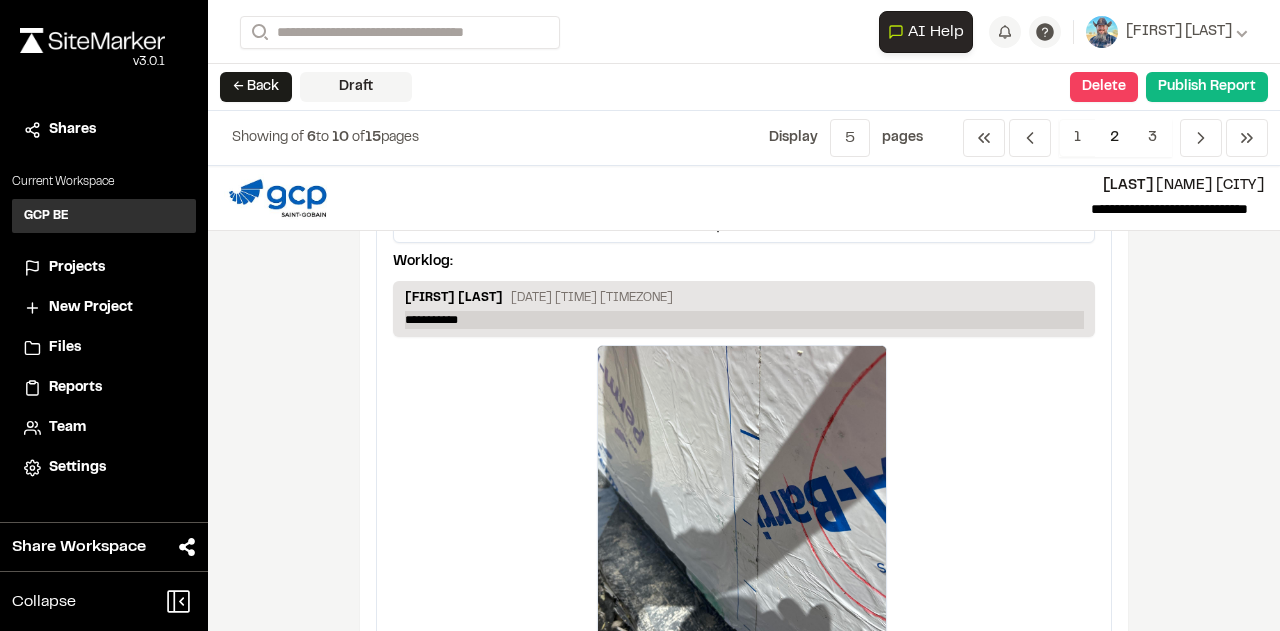 click on "**********" at bounding box center (744, 320) 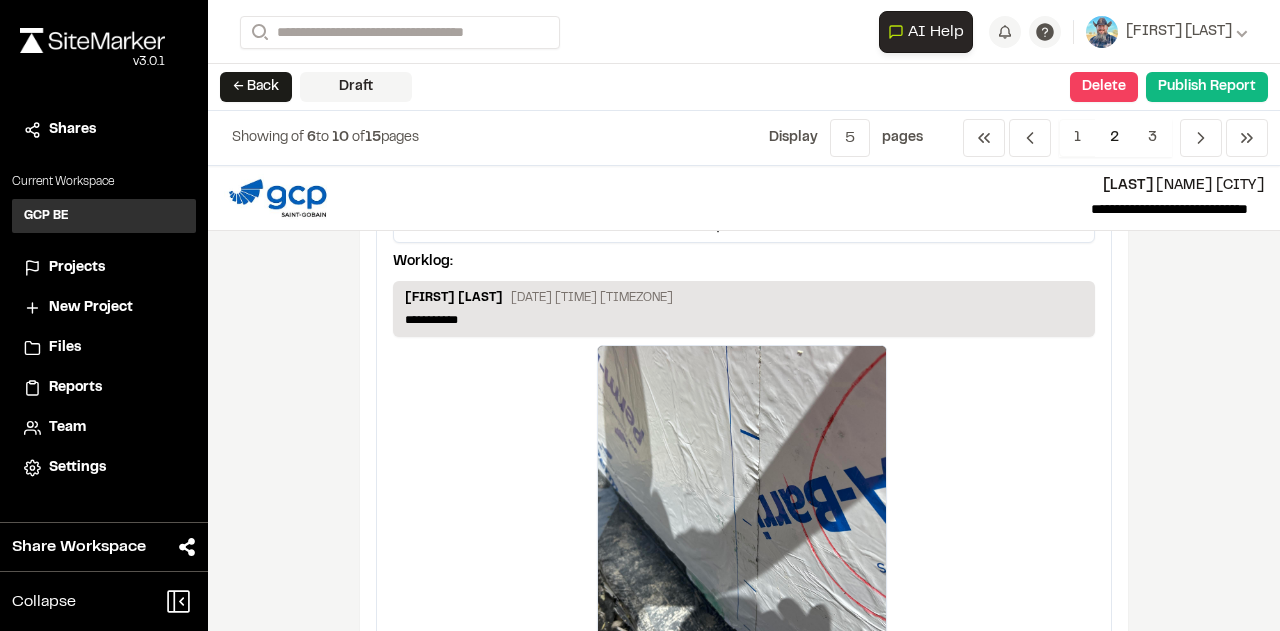 type 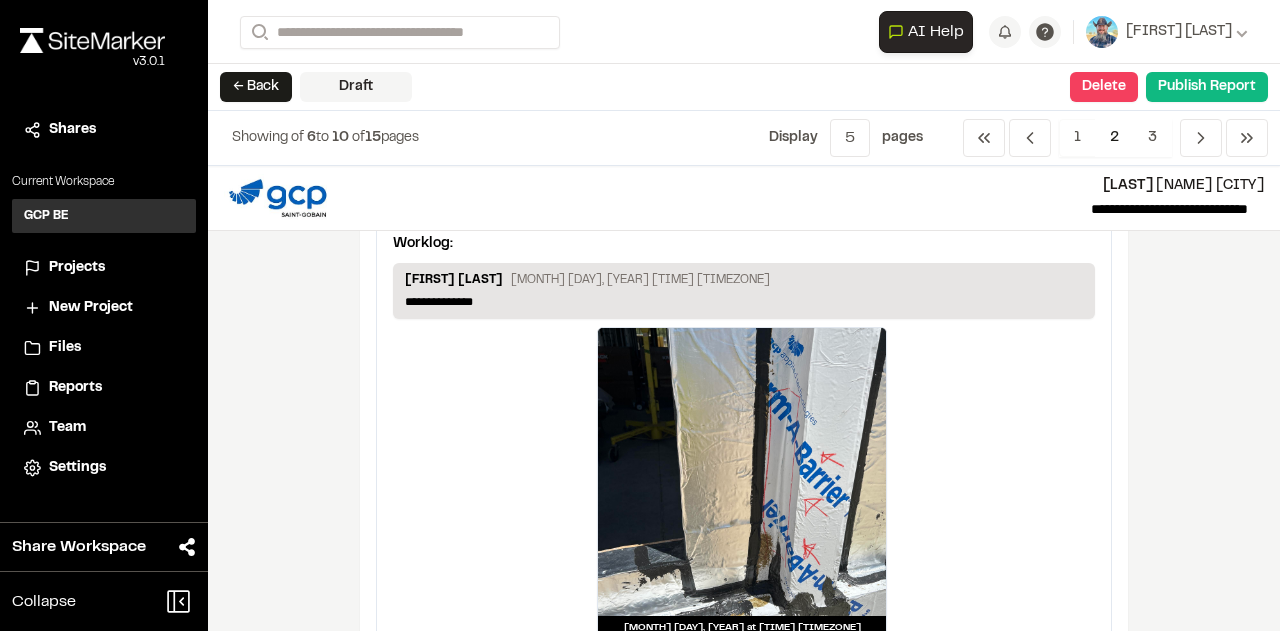 scroll, scrollTop: 2400, scrollLeft: 0, axis: vertical 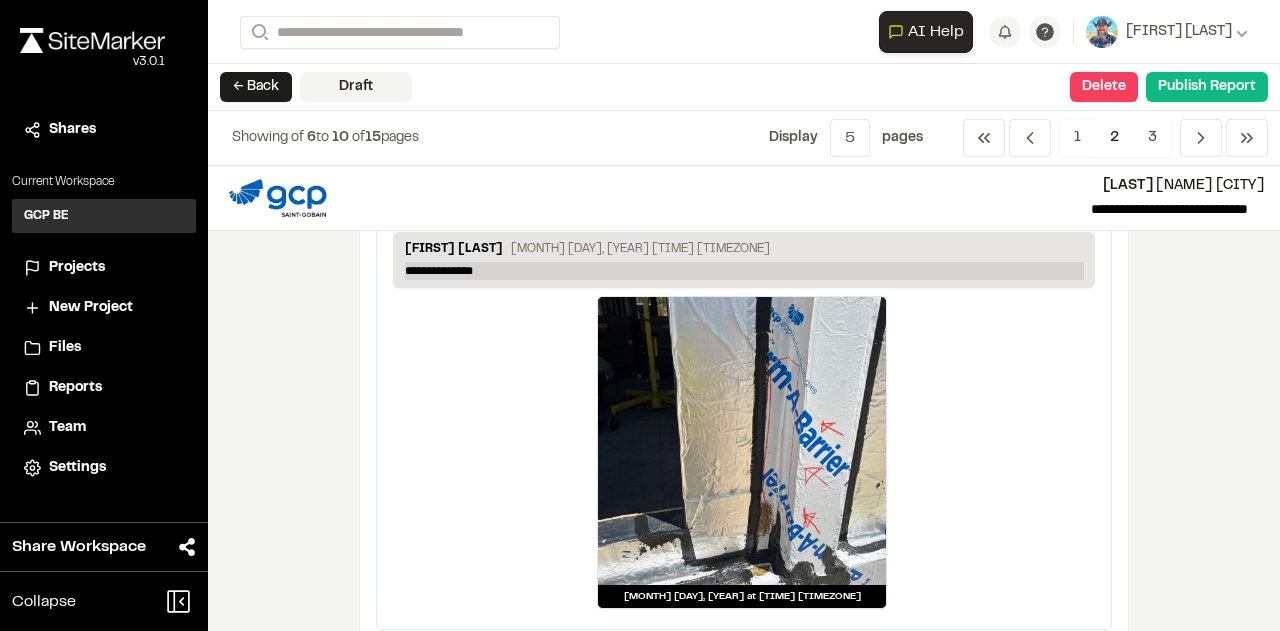 click on "**********" at bounding box center [744, 271] 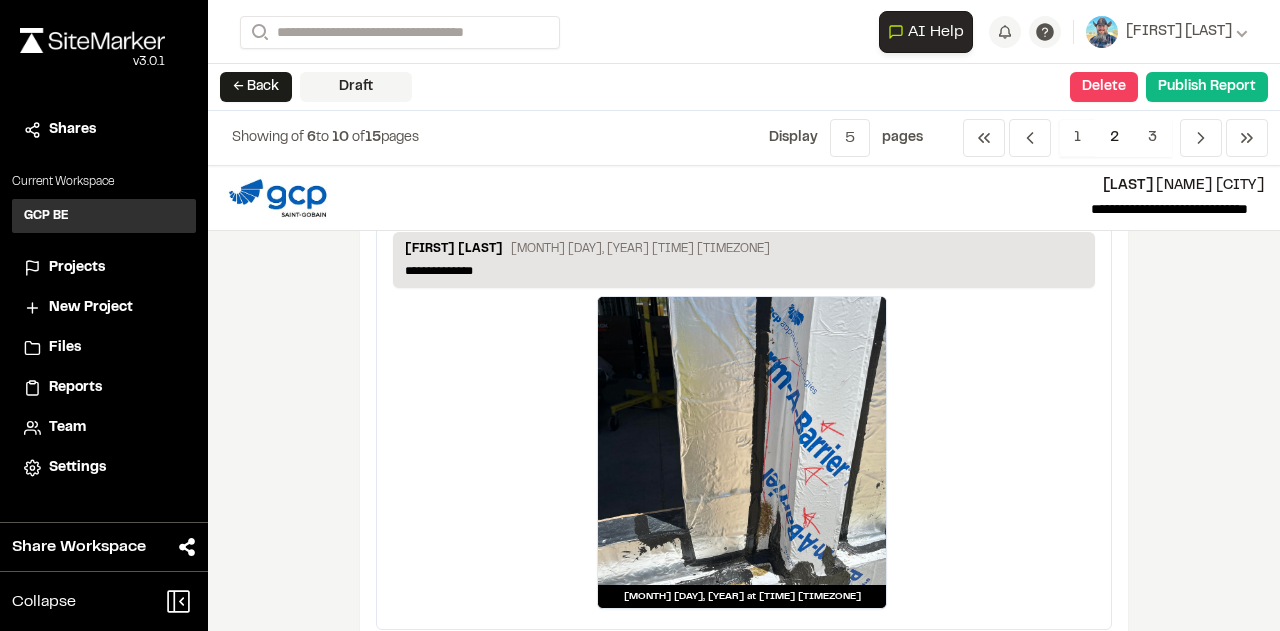 click on "Michael Drexler July 24, 2025 12:06 PM CDT" at bounding box center [744, 251] 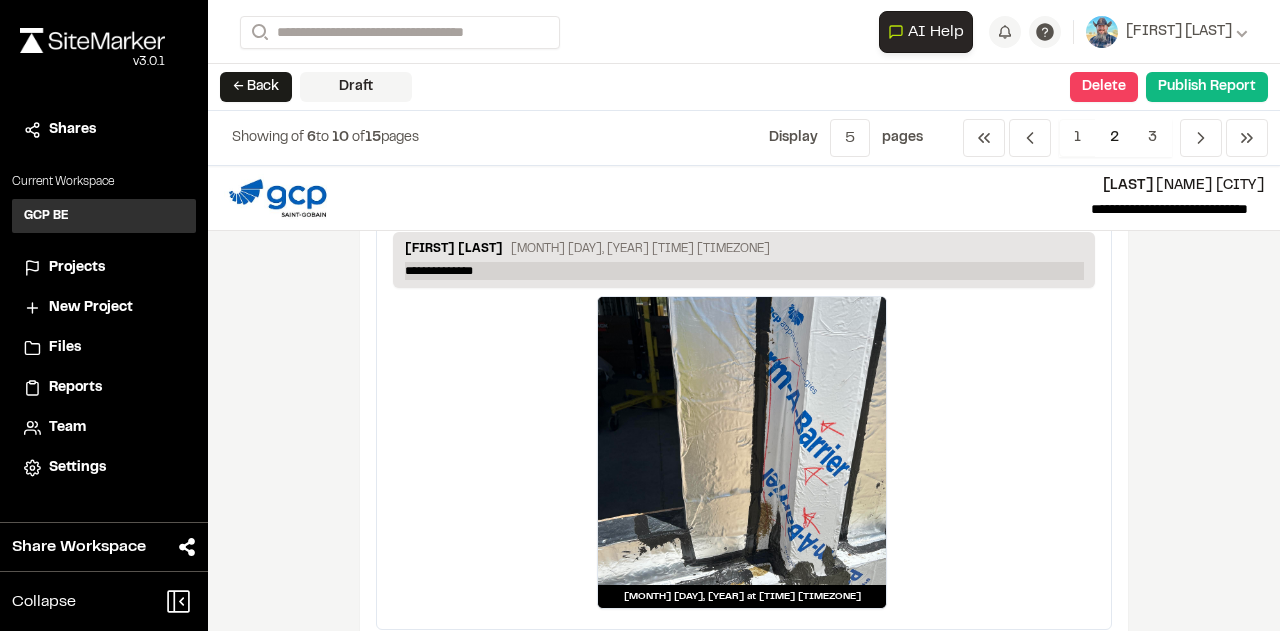click on "**********" at bounding box center [744, 271] 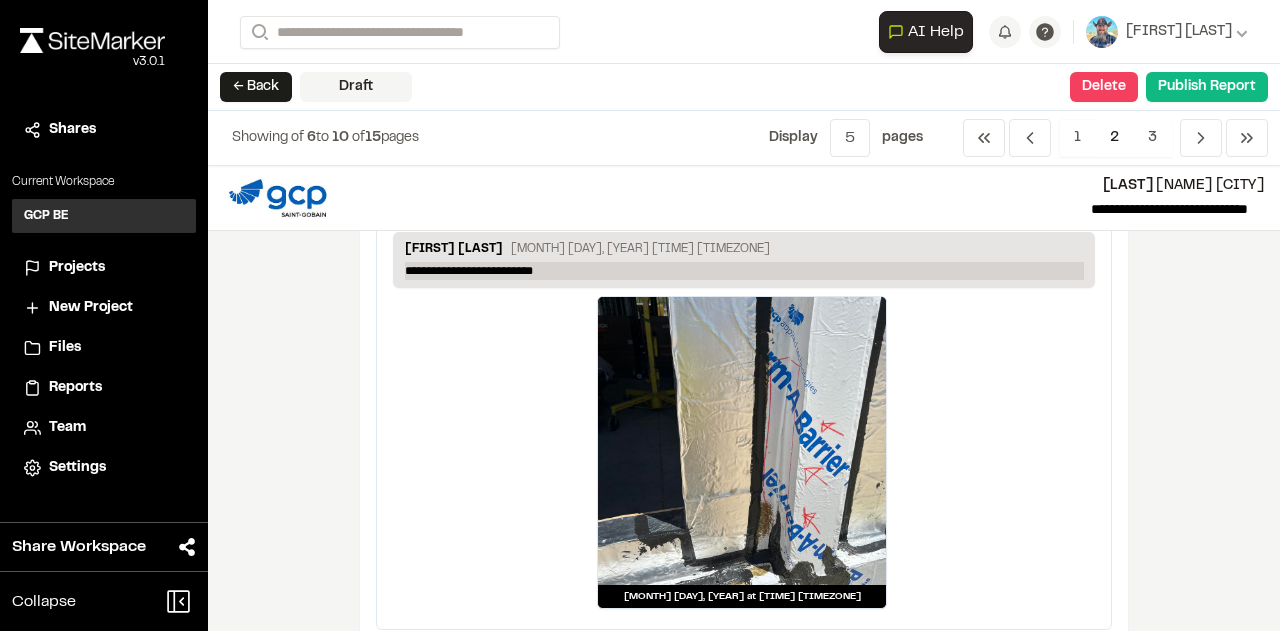 click on "**********" at bounding box center (744, 271) 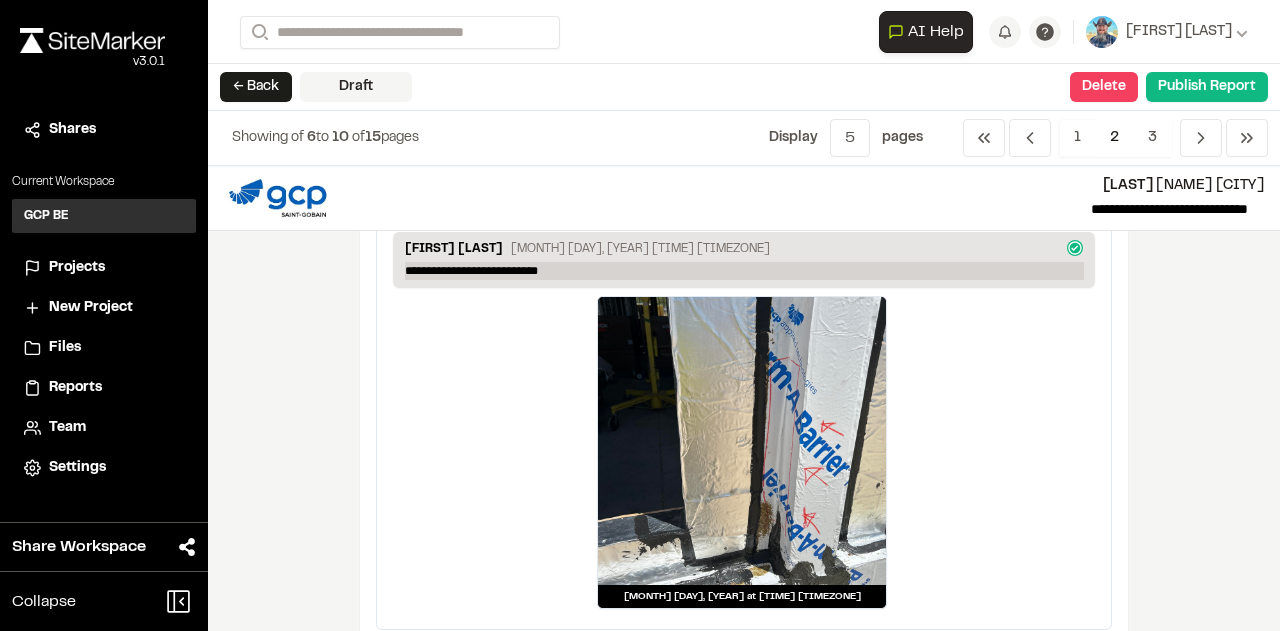 click on "**********" at bounding box center [744, 271] 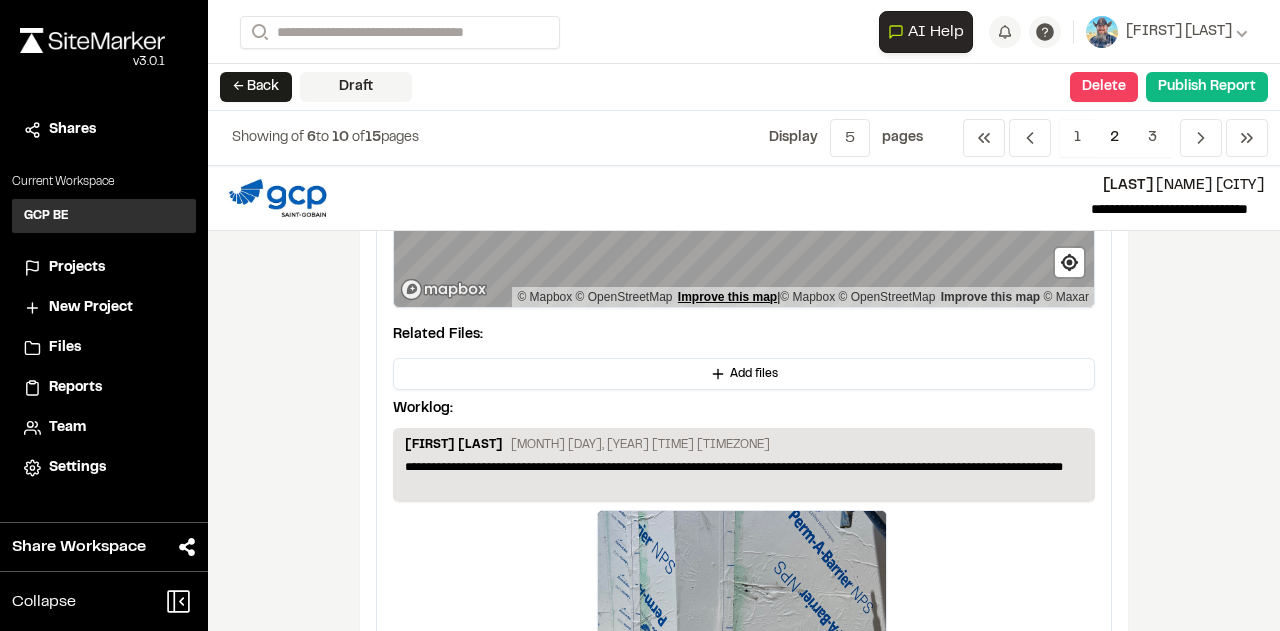 scroll, scrollTop: 300, scrollLeft: 0, axis: vertical 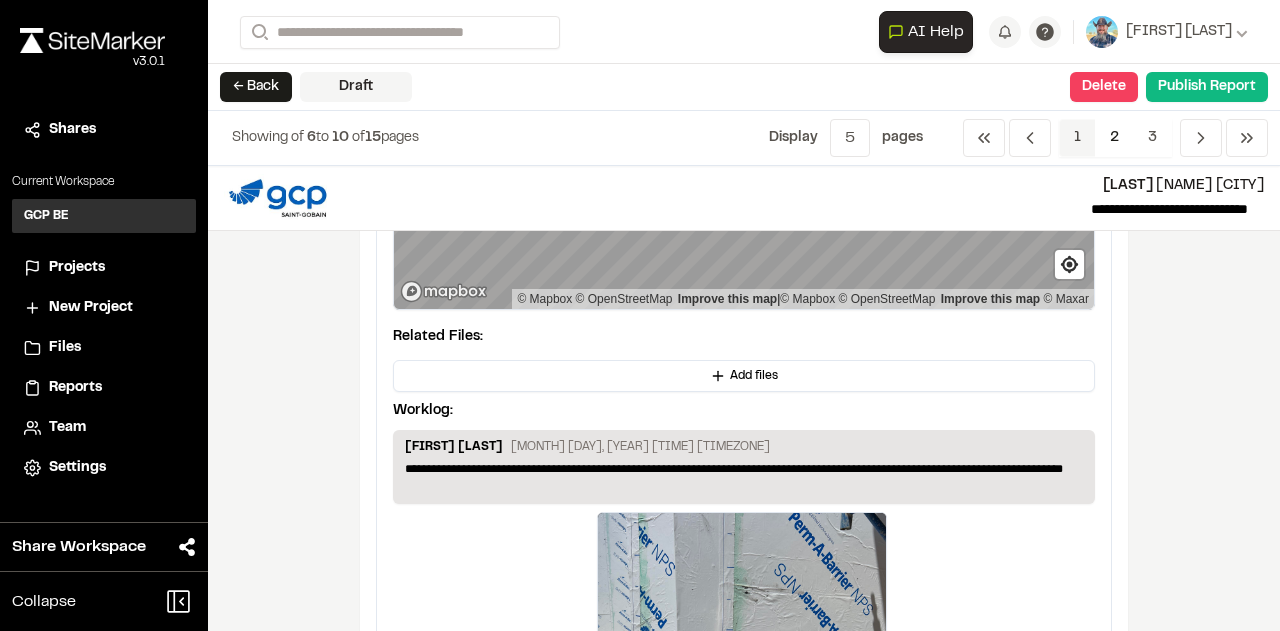 click on "1" at bounding box center (1077, 138) 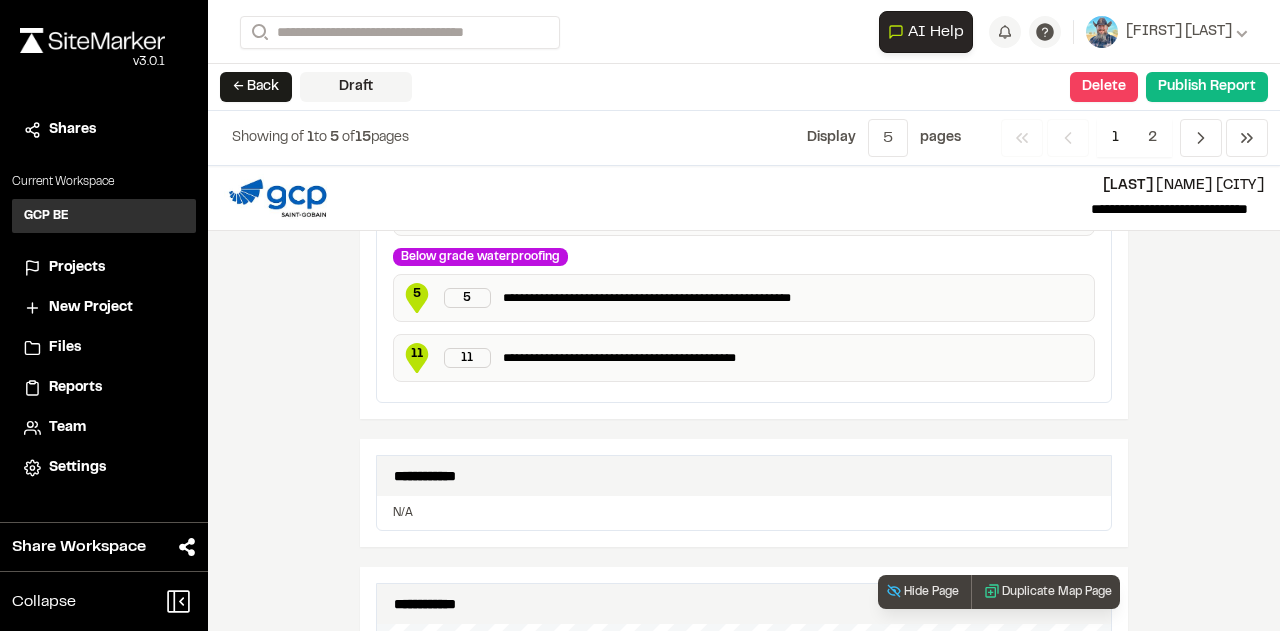 scroll, scrollTop: 3518, scrollLeft: 0, axis: vertical 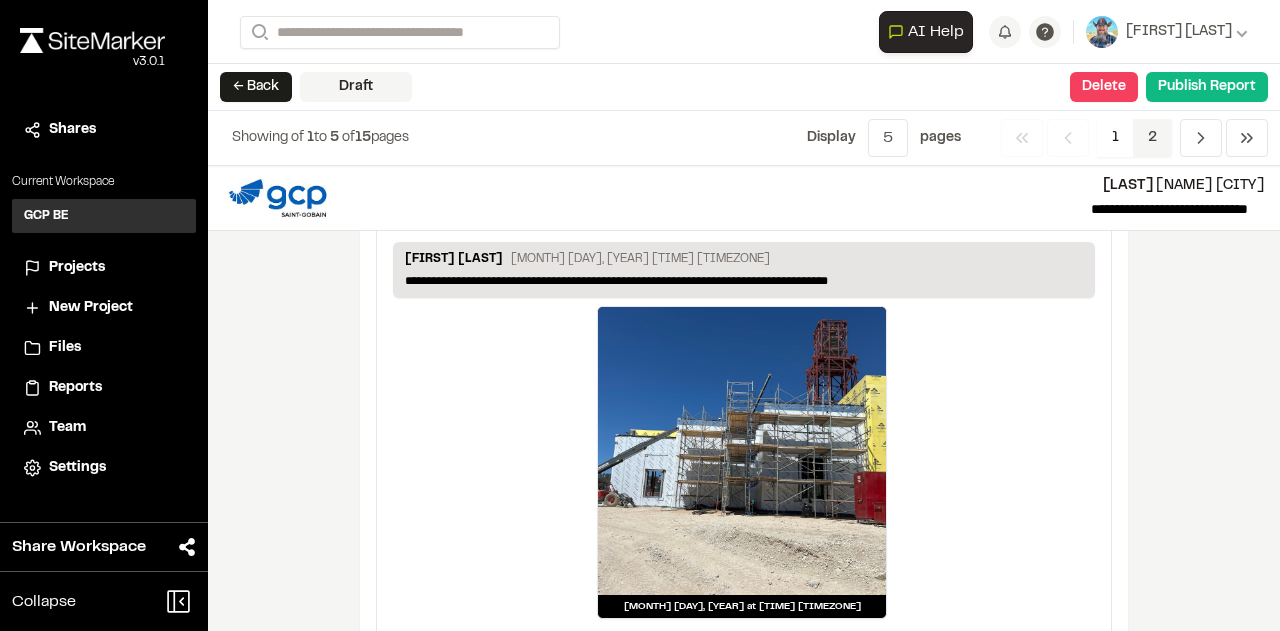 click on "2" at bounding box center (1152, 138) 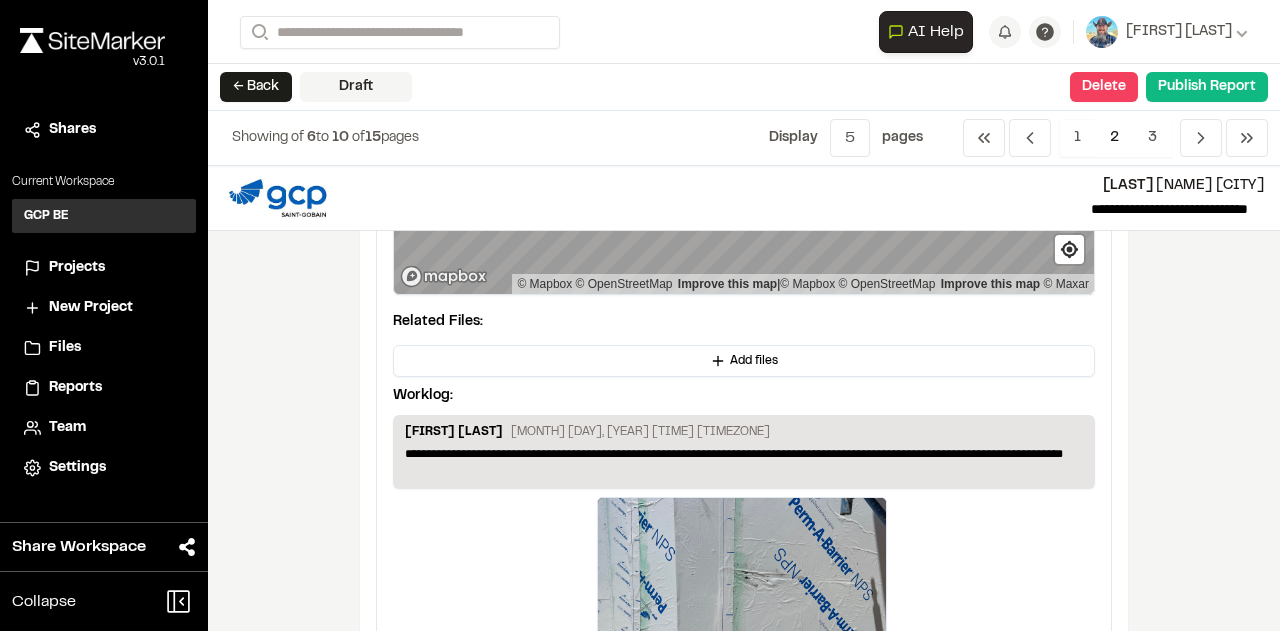scroll, scrollTop: 500, scrollLeft: 0, axis: vertical 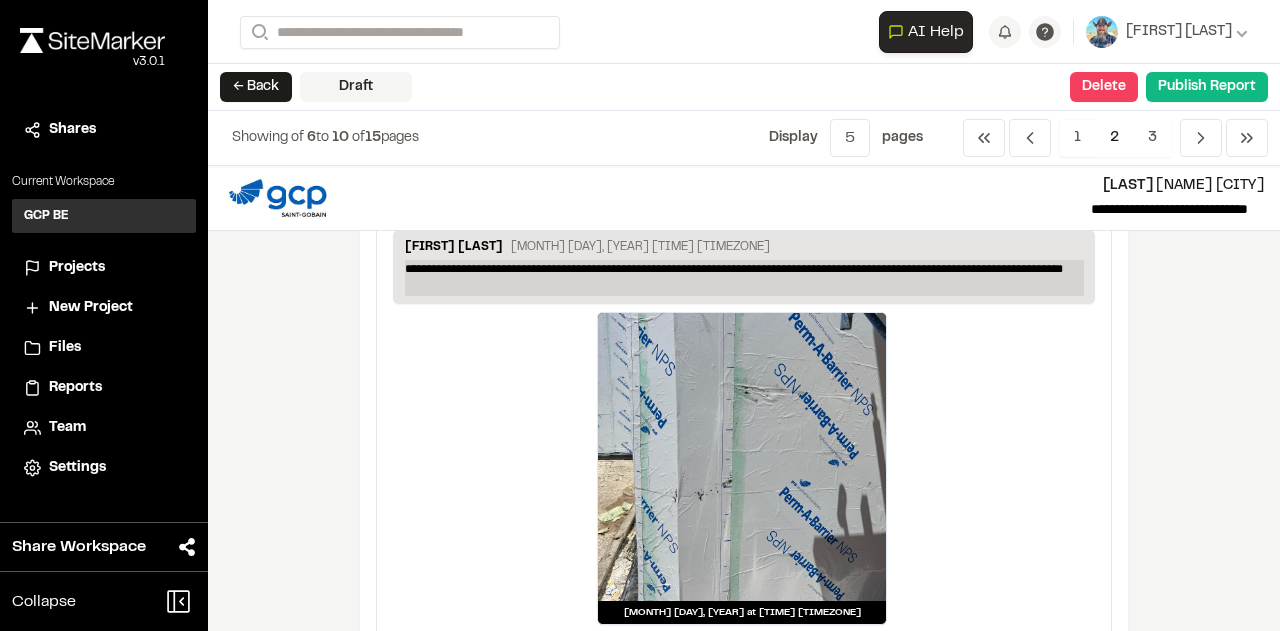 click on "**********" at bounding box center [744, 278] 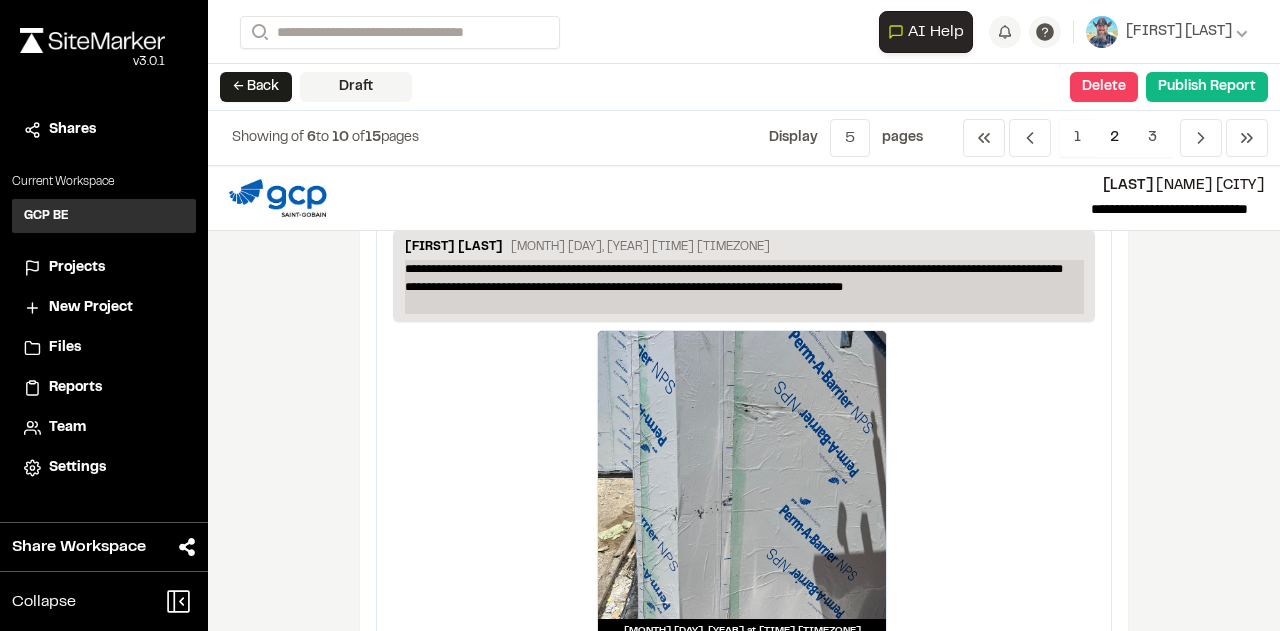 click on "**********" at bounding box center [744, 287] 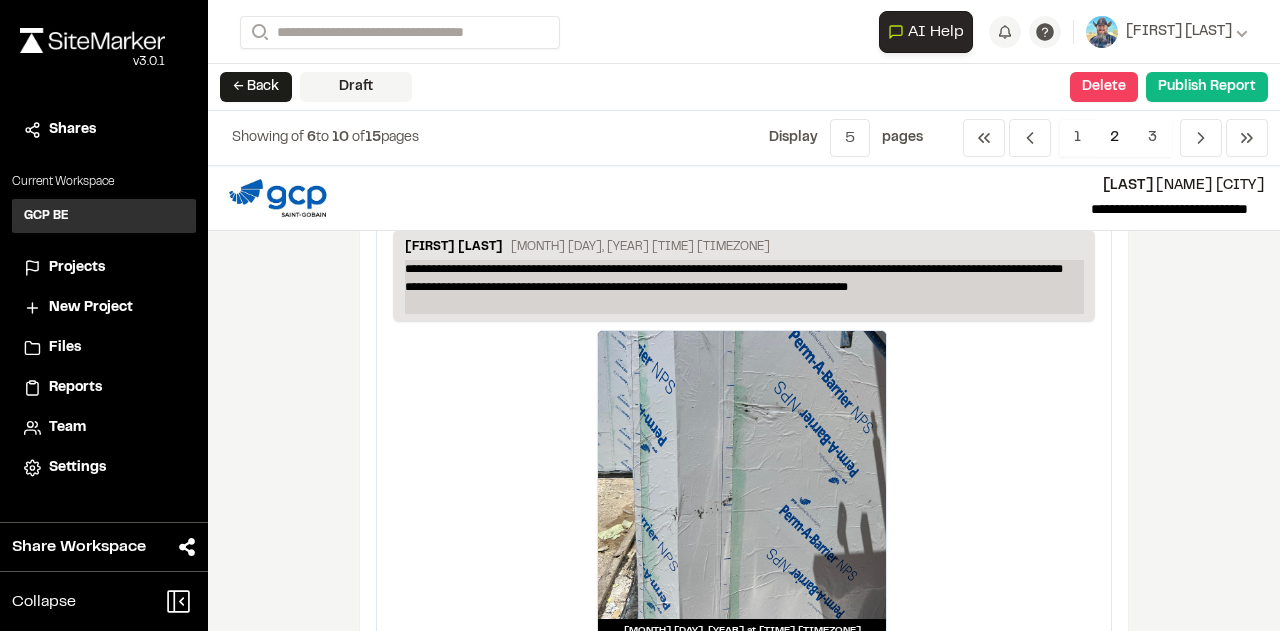 click on "**********" at bounding box center [744, 287] 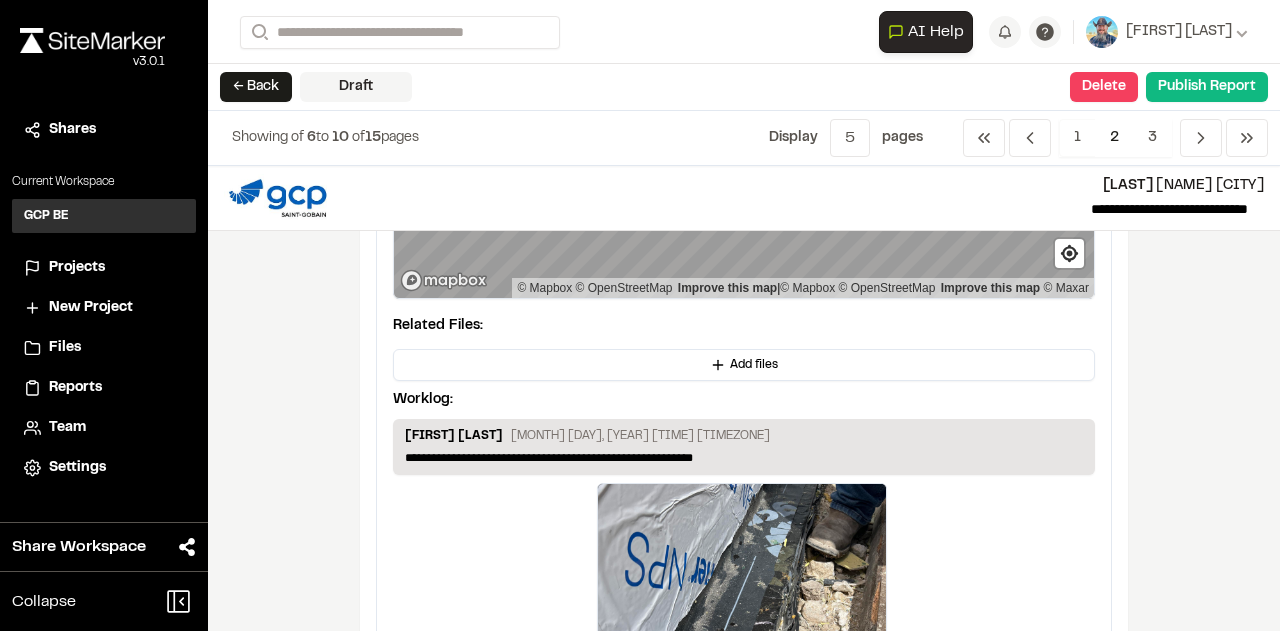 scroll, scrollTop: 3300, scrollLeft: 0, axis: vertical 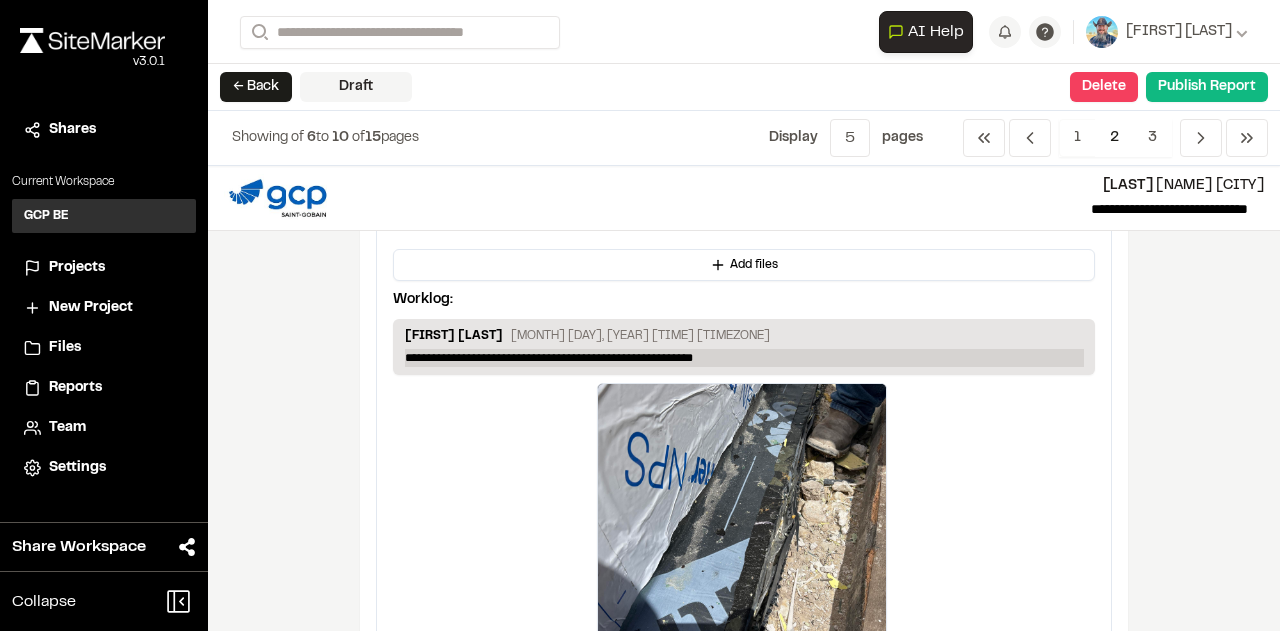 click on "**********" at bounding box center (744, 358) 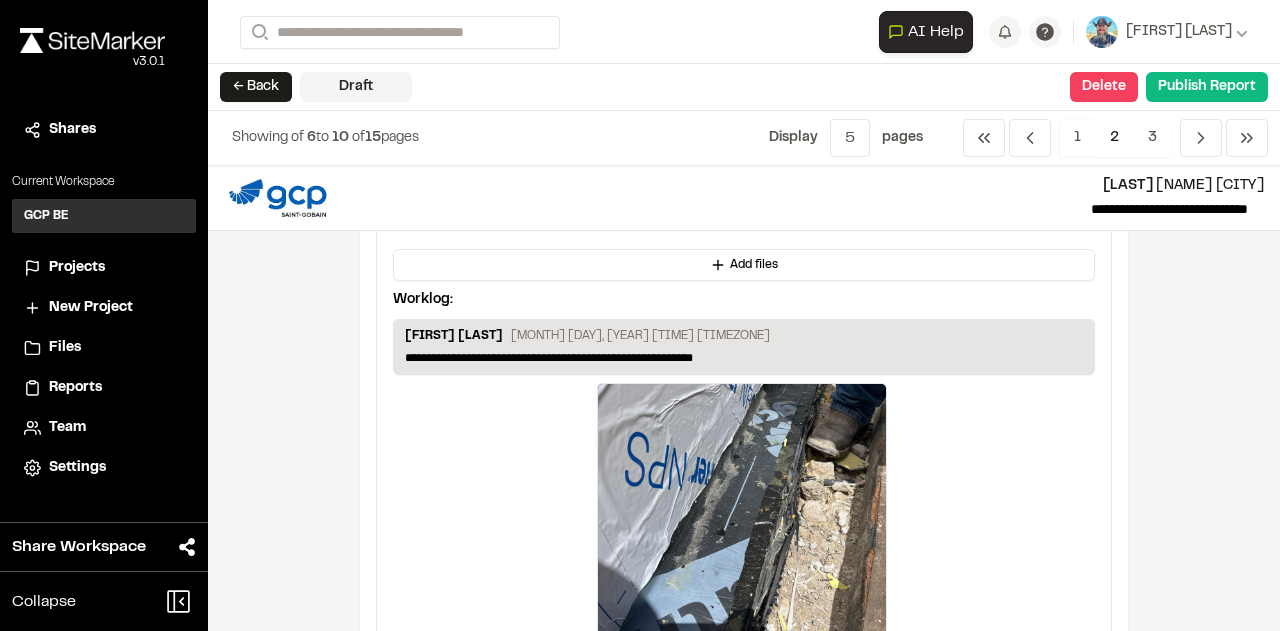 type 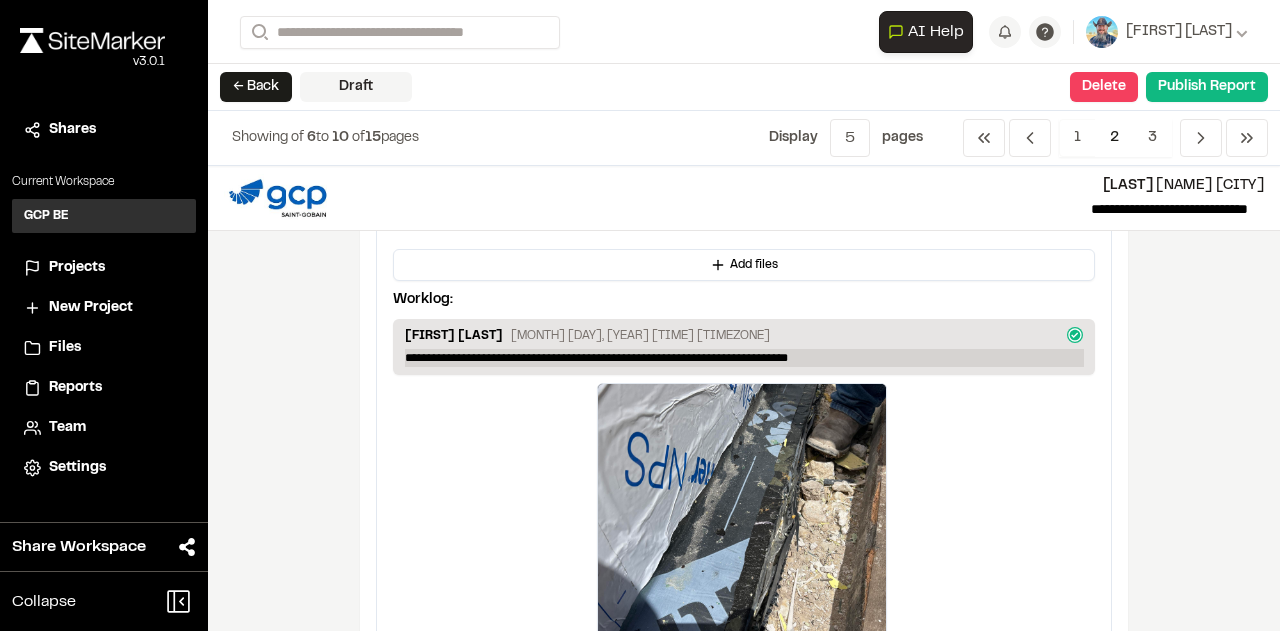 click on "**********" at bounding box center (744, 358) 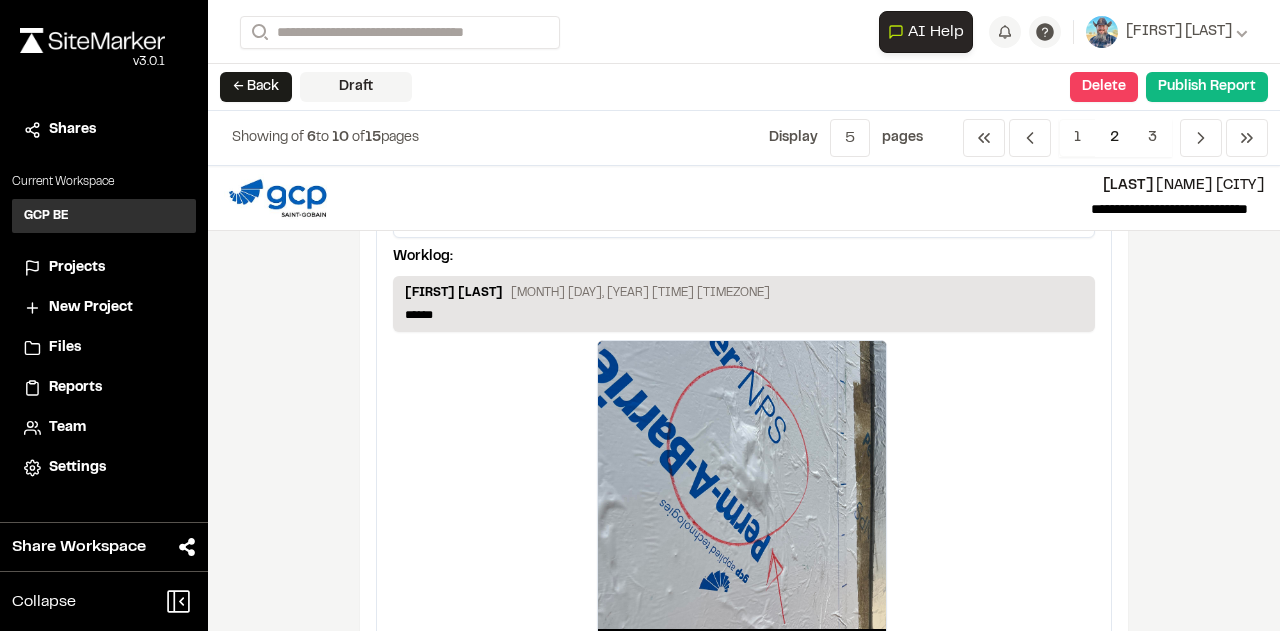 scroll, scrollTop: 4300, scrollLeft: 0, axis: vertical 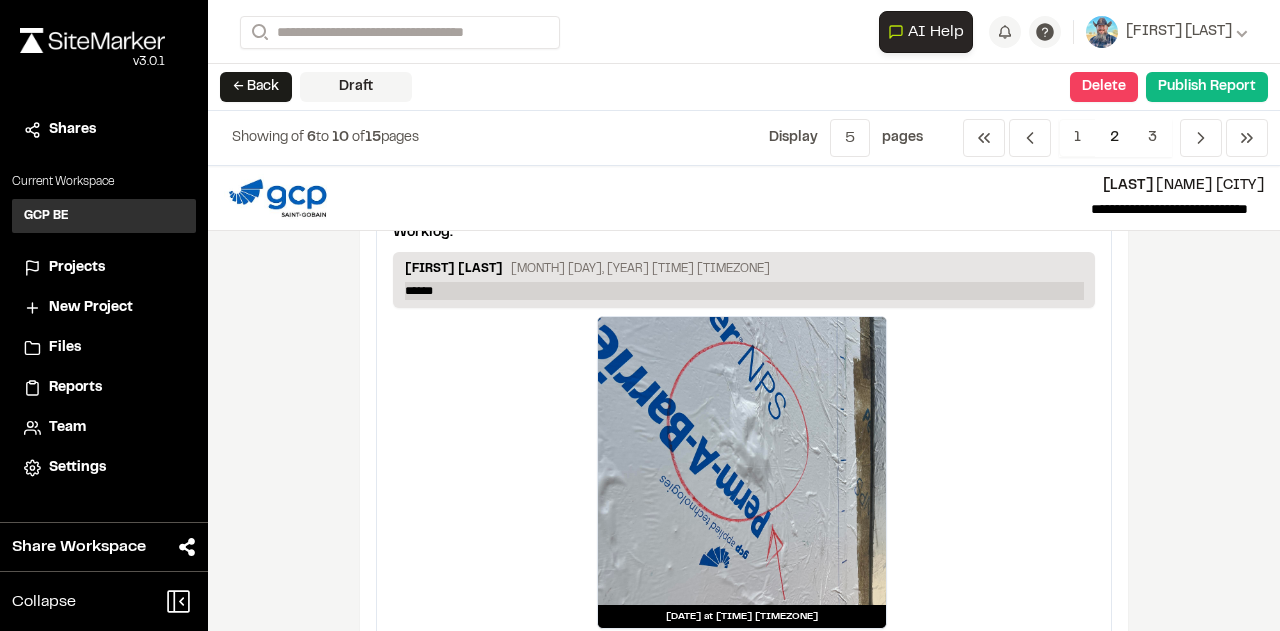 click on "******" at bounding box center (744, 291) 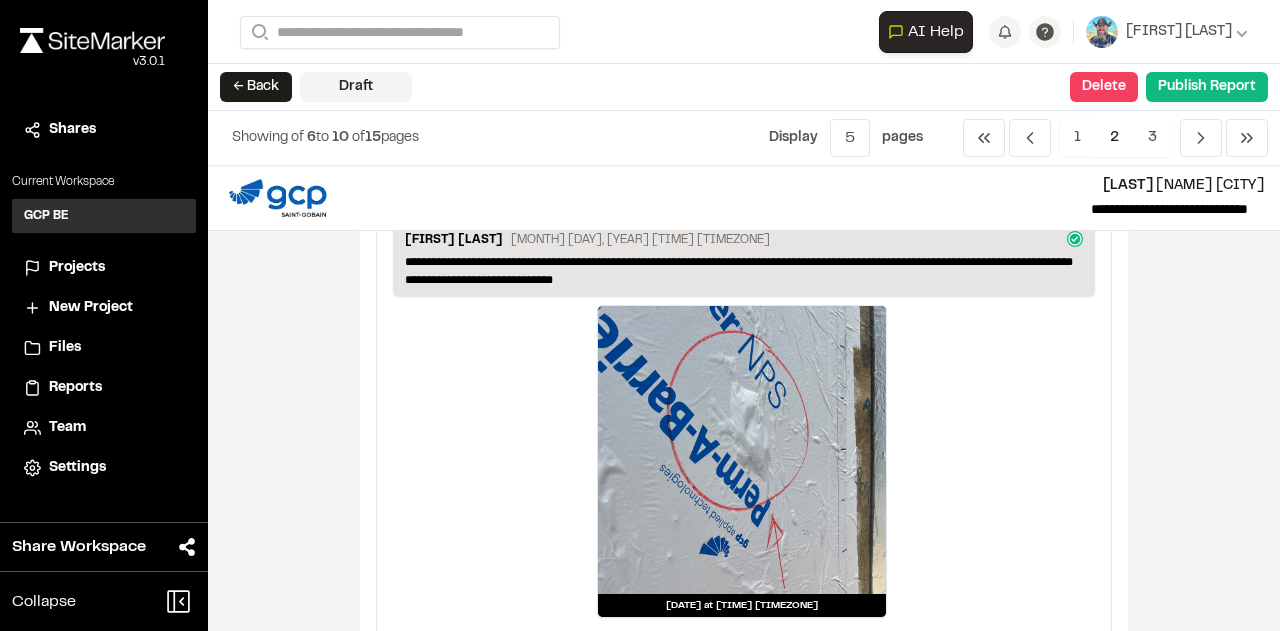 scroll, scrollTop: 4357, scrollLeft: 0, axis: vertical 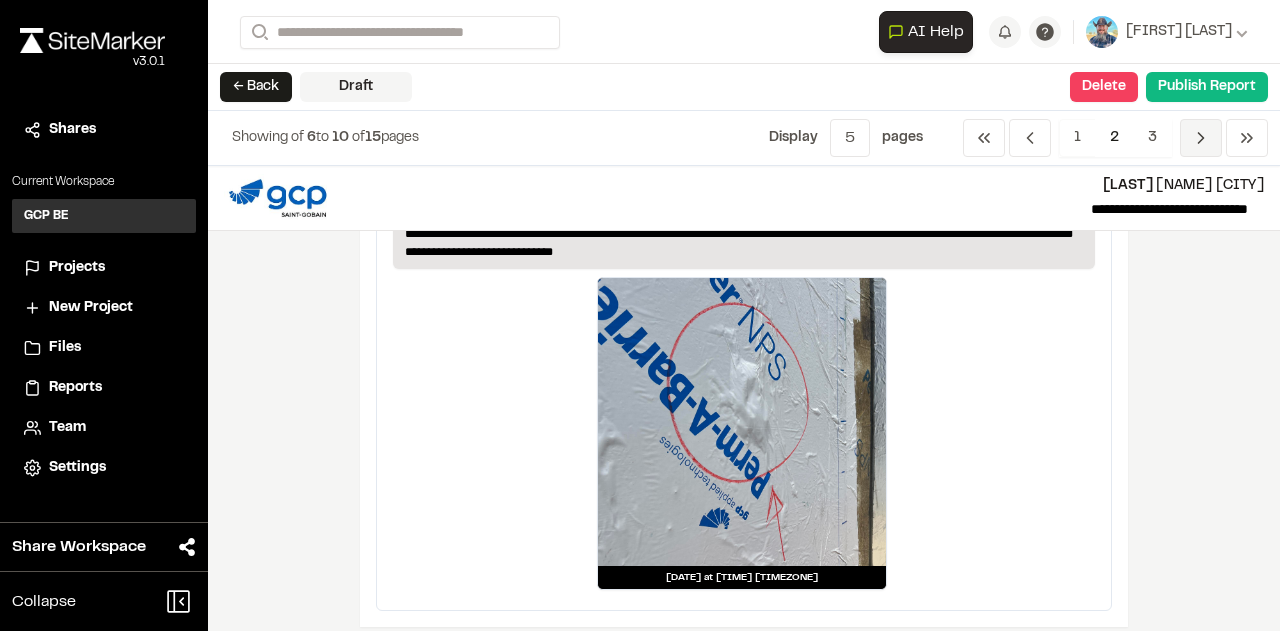click 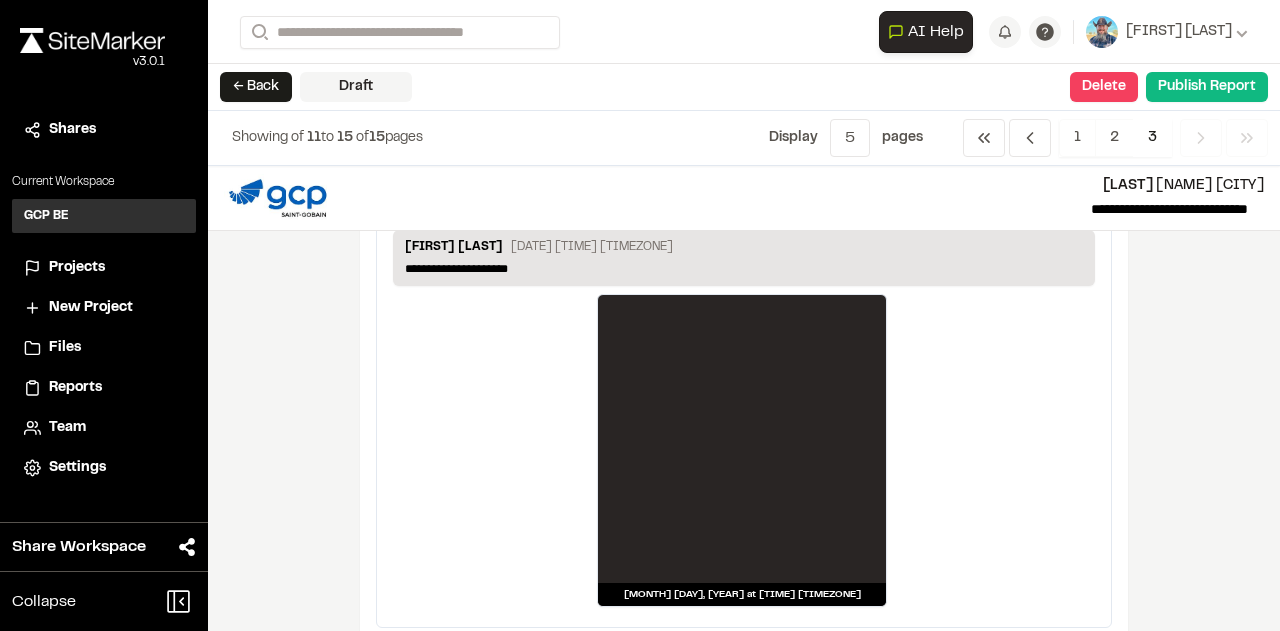 scroll, scrollTop: 400, scrollLeft: 0, axis: vertical 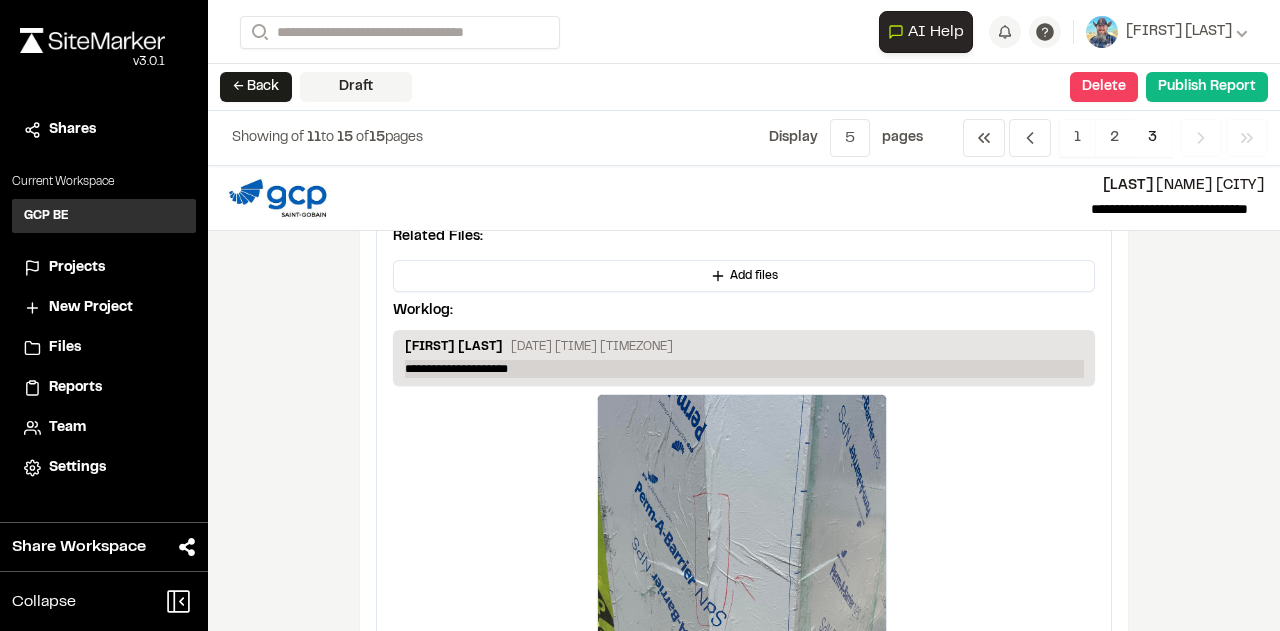 click on "**********" at bounding box center (744, 369) 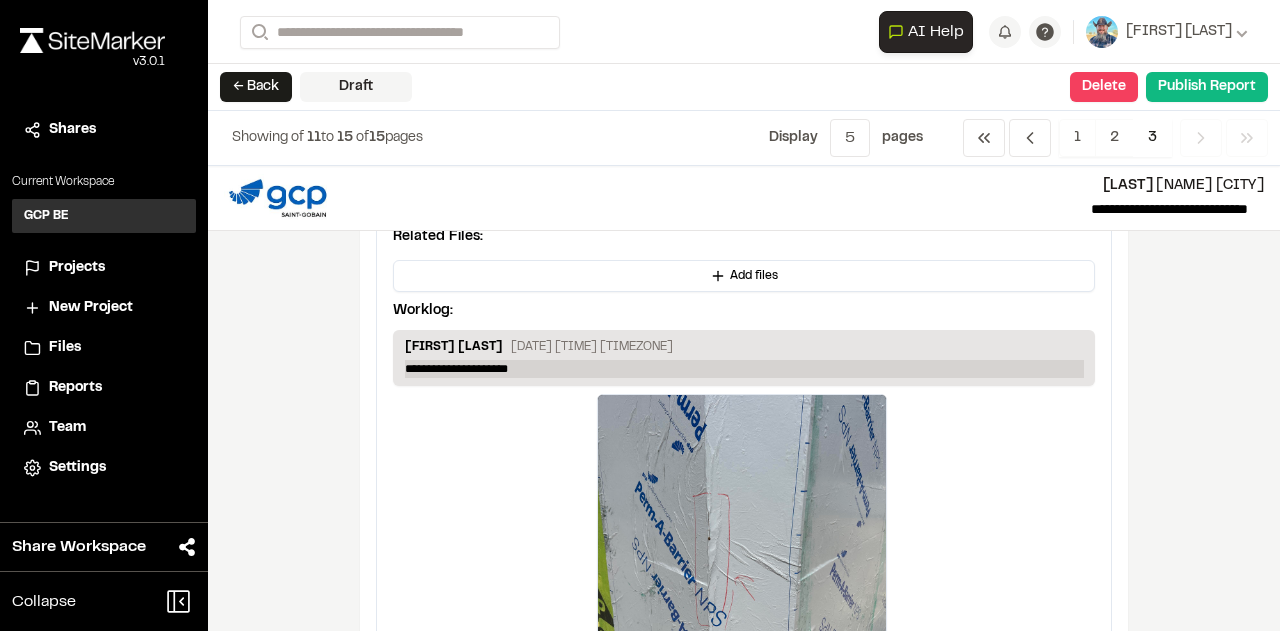 type 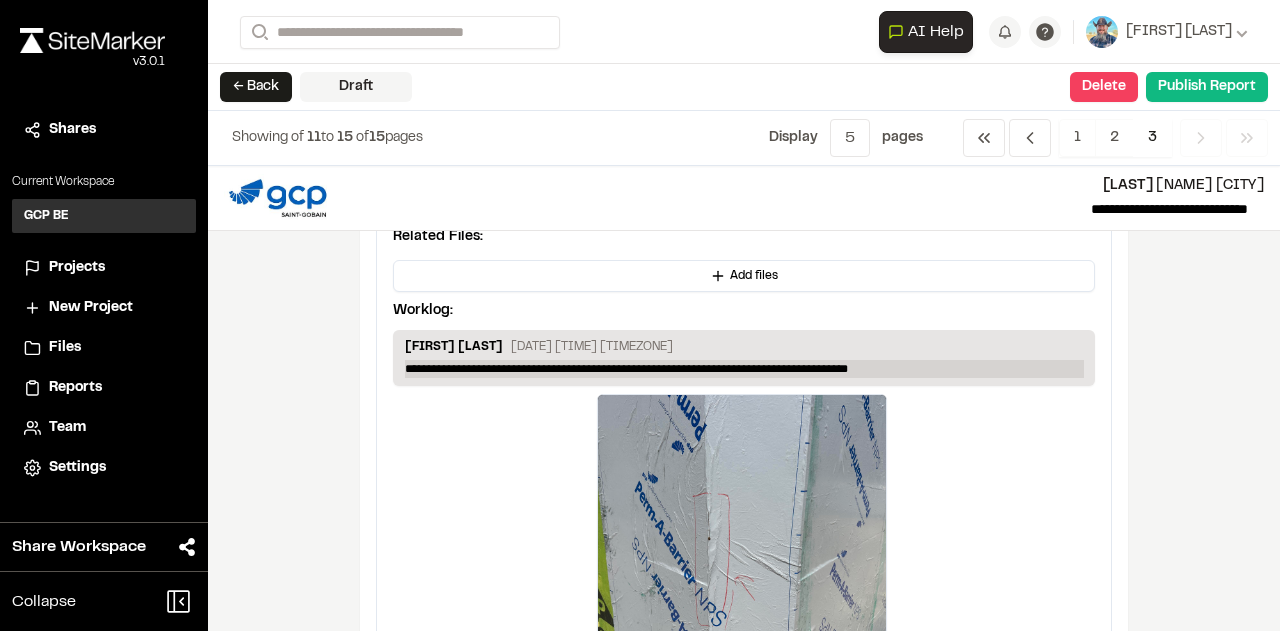 click on "**********" at bounding box center [744, 369] 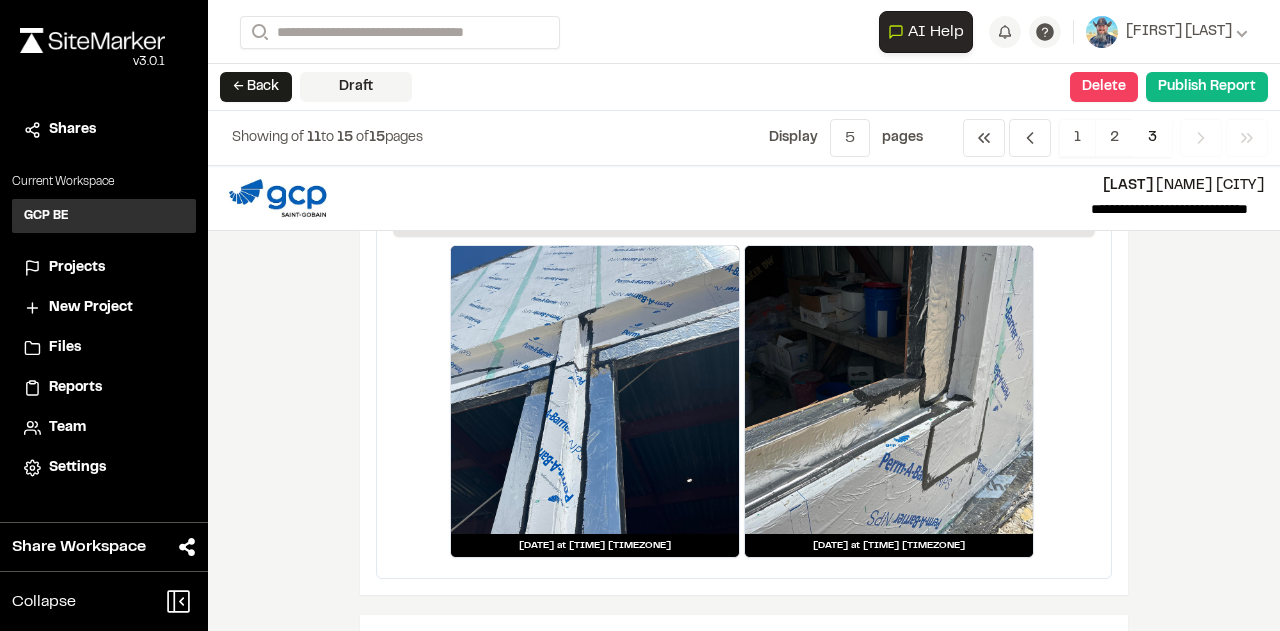 scroll, scrollTop: 1400, scrollLeft: 0, axis: vertical 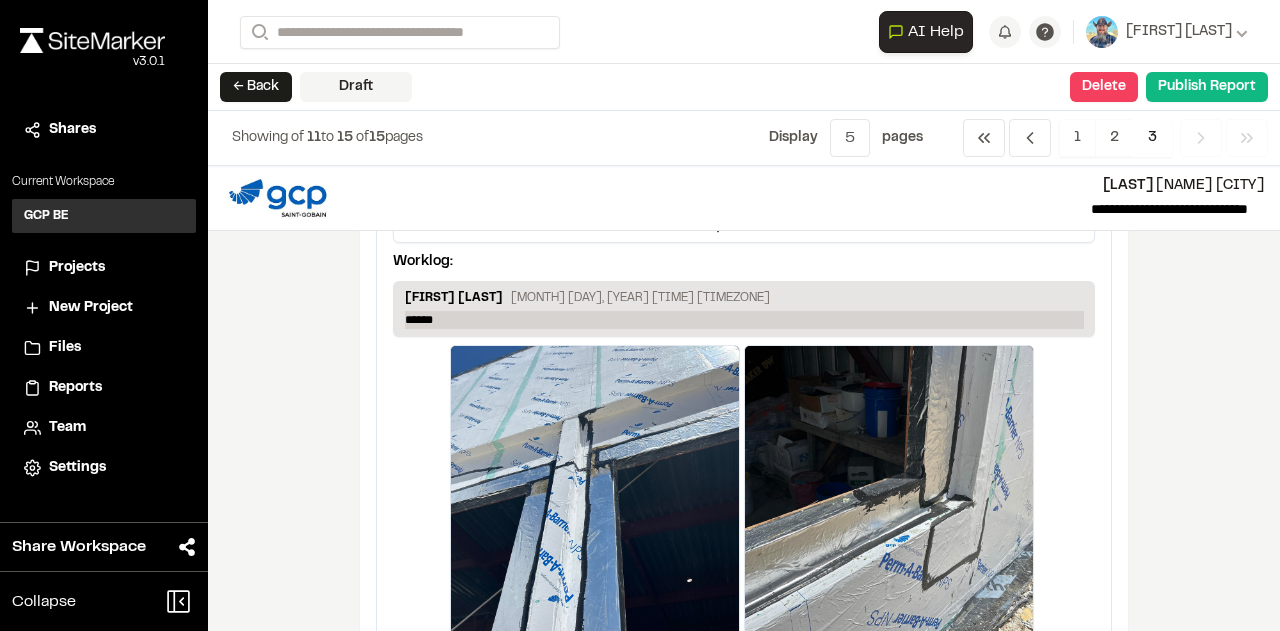 click on "******" at bounding box center [744, 320] 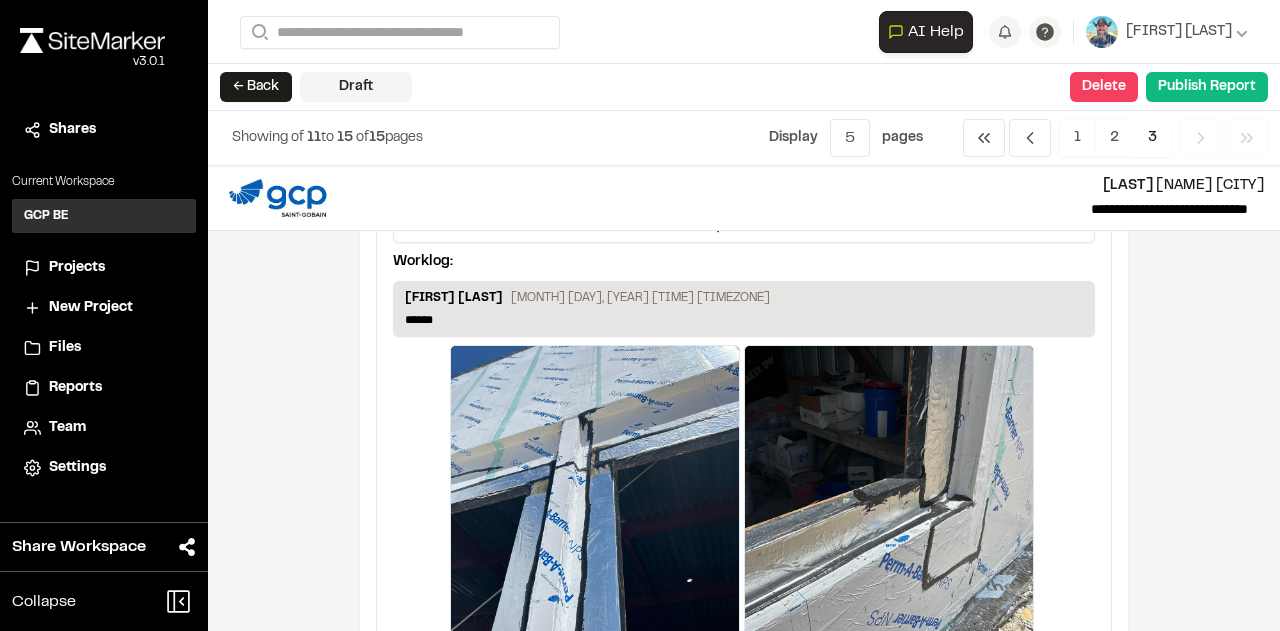 type 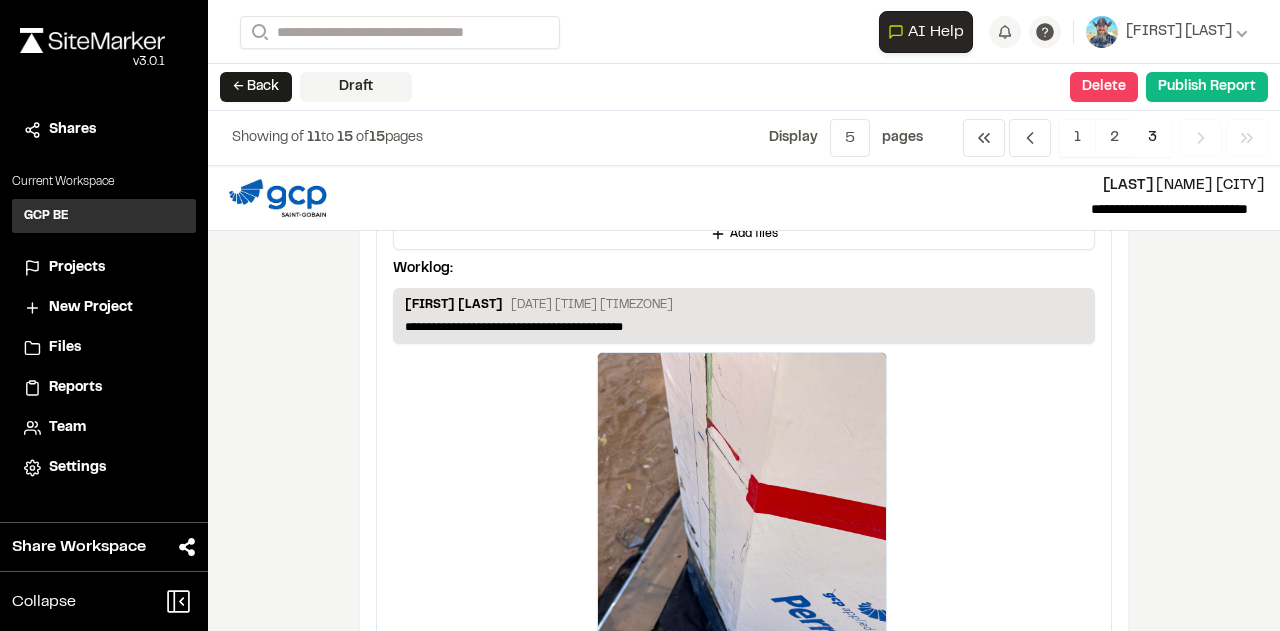 scroll, scrollTop: 2300, scrollLeft: 0, axis: vertical 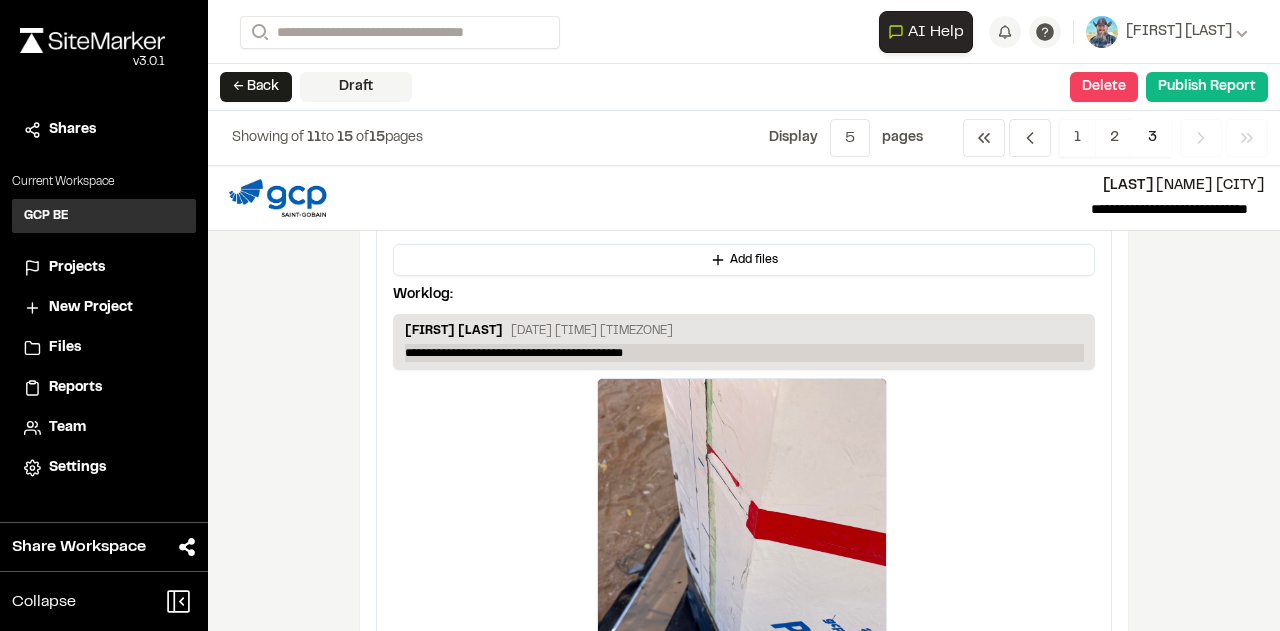 click on "**********" at bounding box center (744, 353) 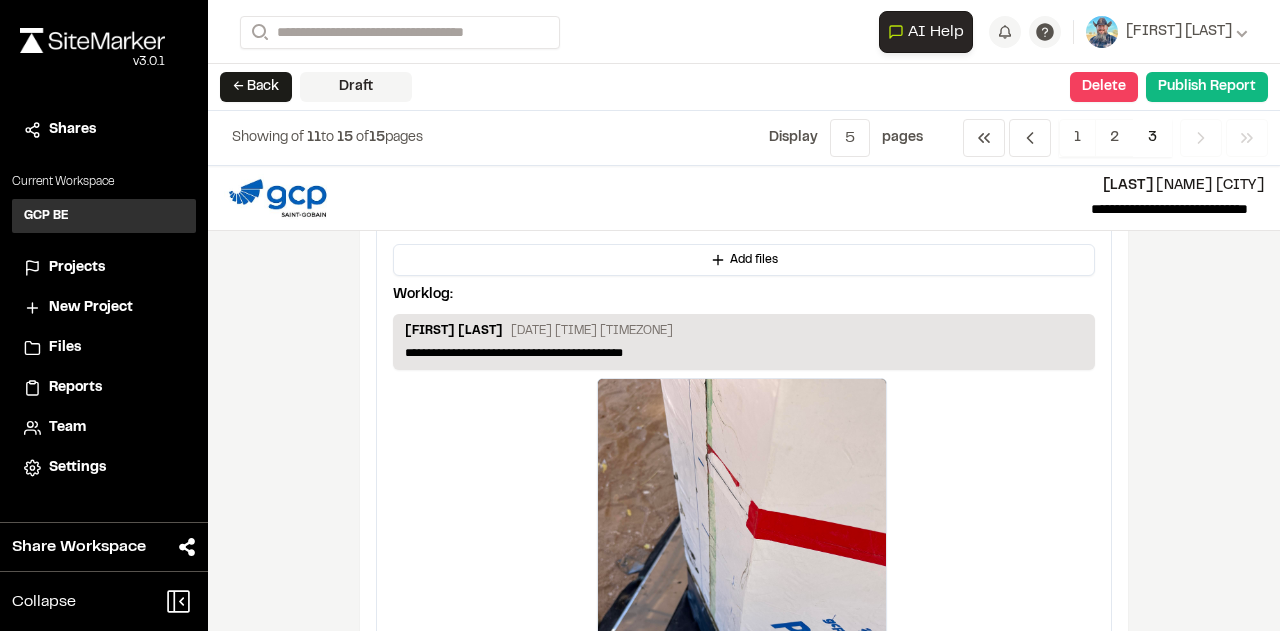 type 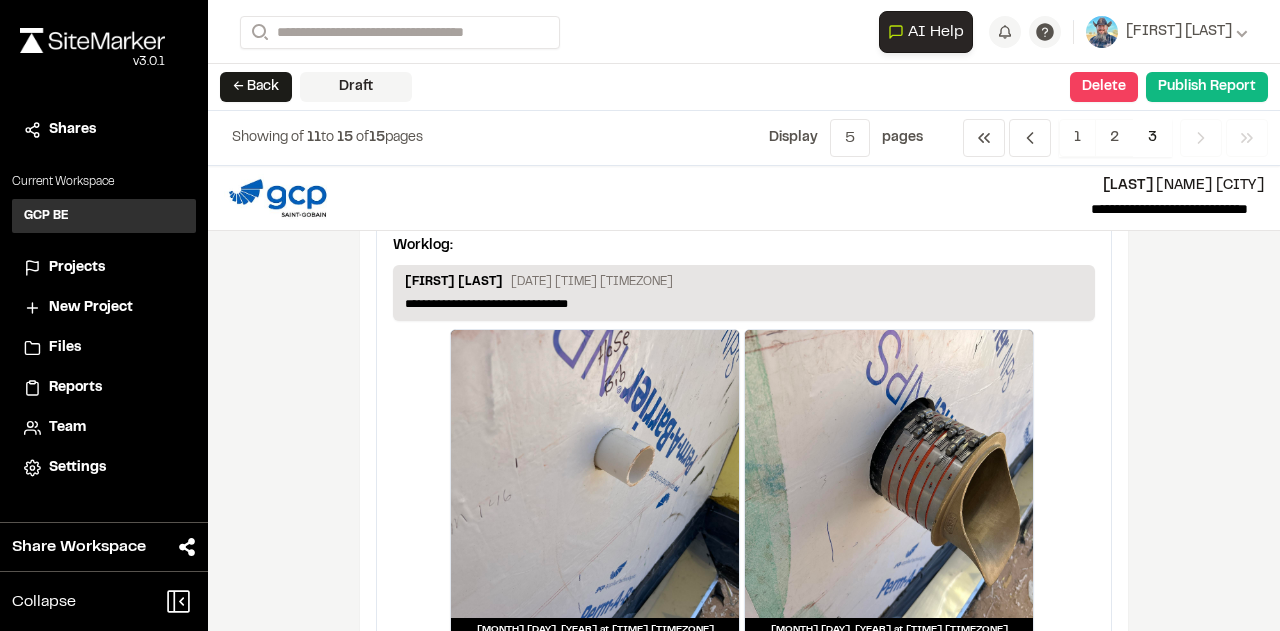 scroll, scrollTop: 3200, scrollLeft: 0, axis: vertical 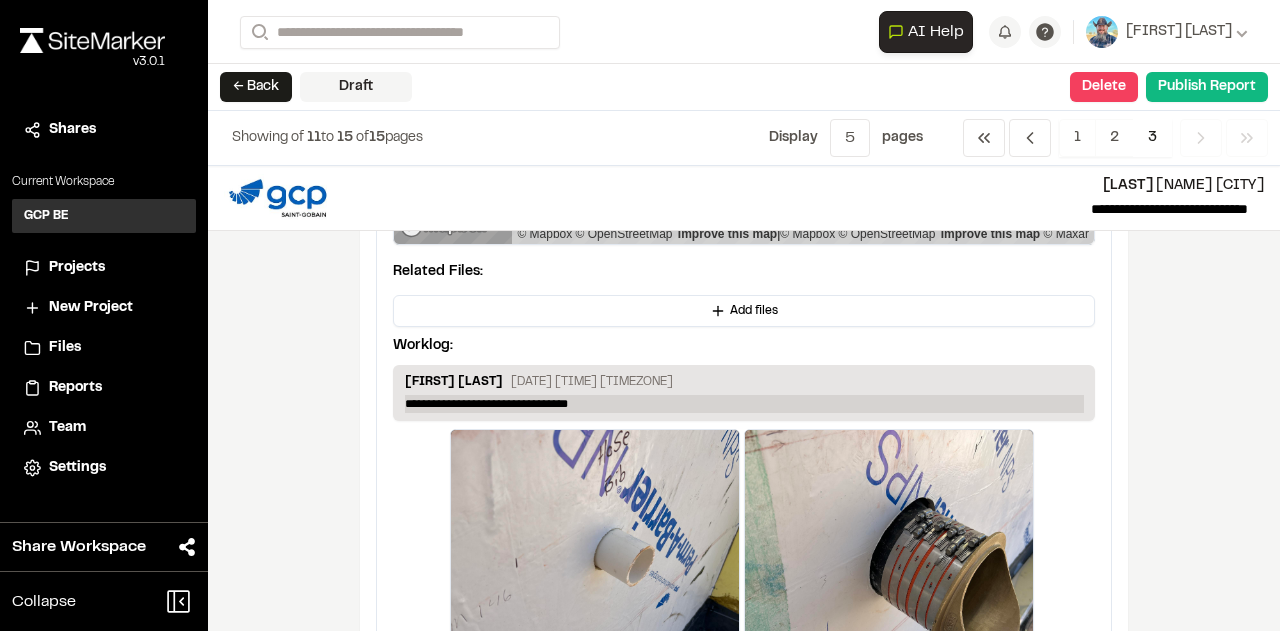 click on "**********" at bounding box center (744, 404) 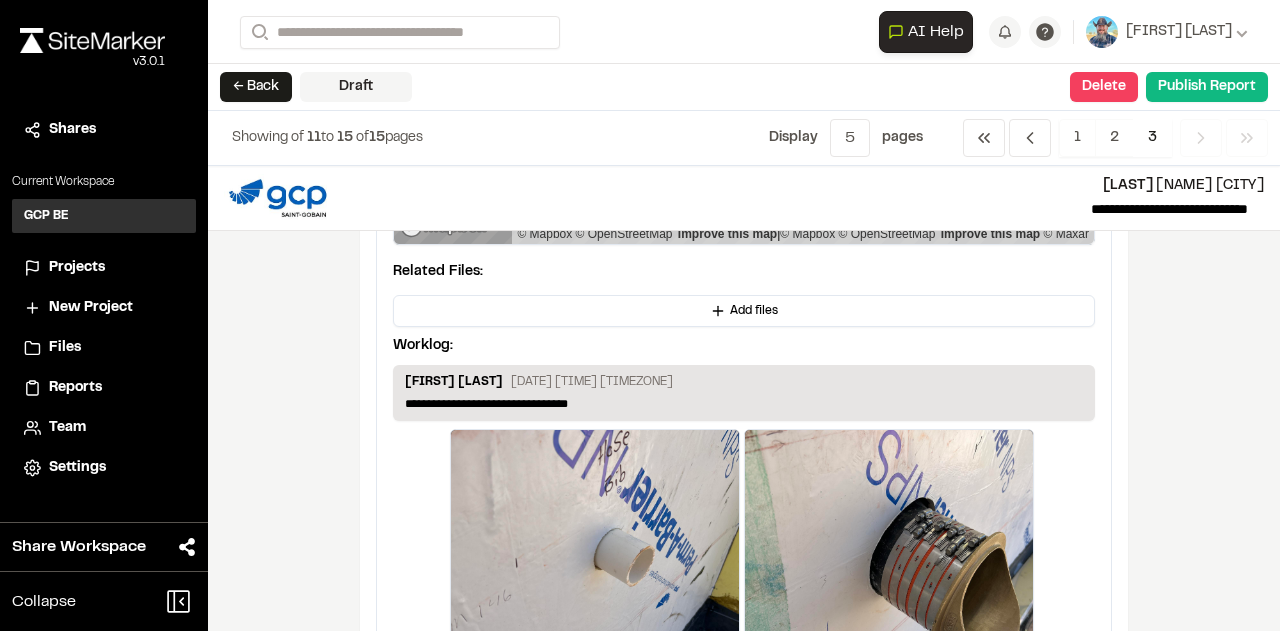 type 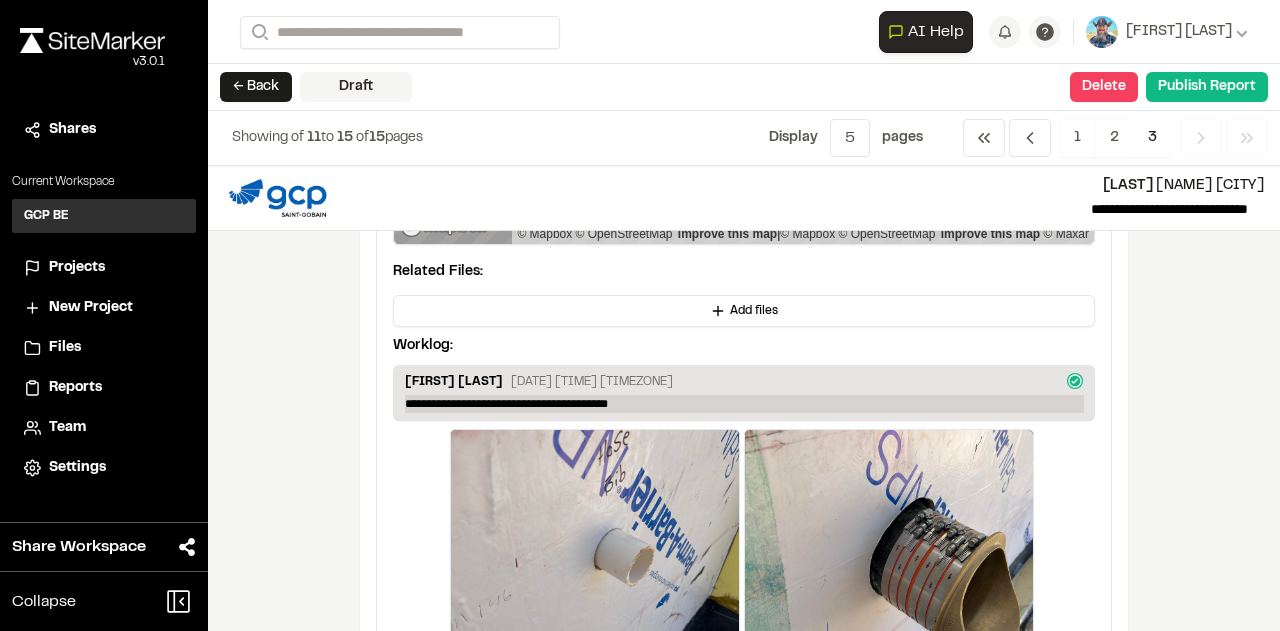 click on "**********" at bounding box center (744, 404) 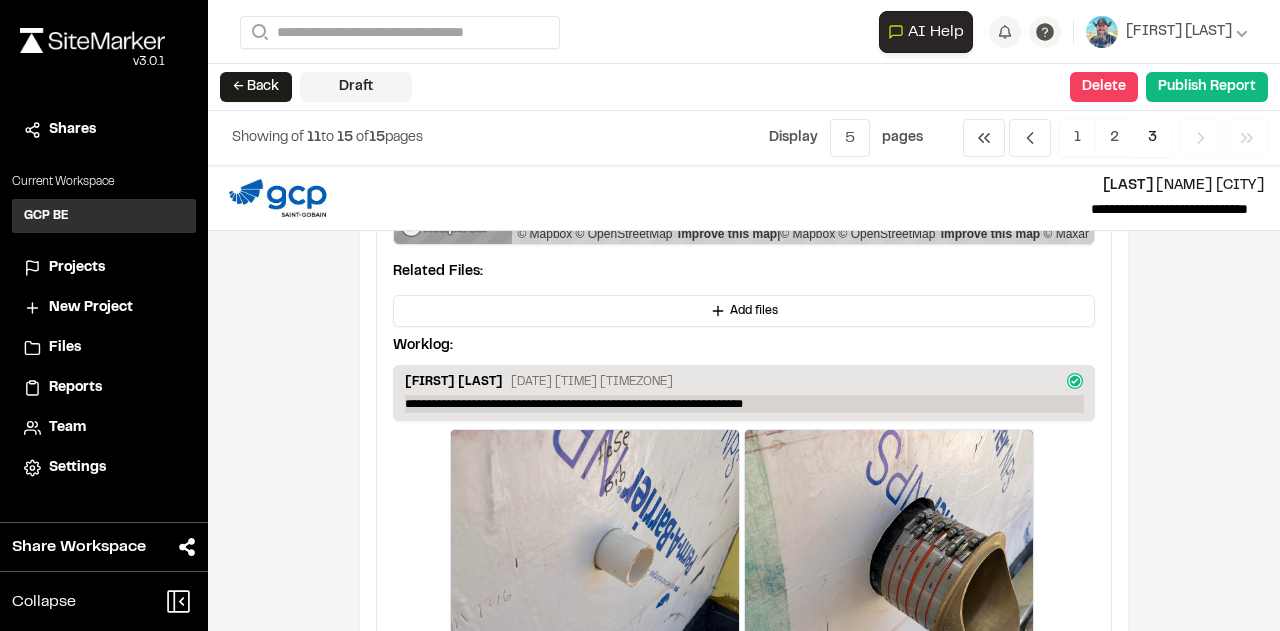 click on "**********" at bounding box center [744, 404] 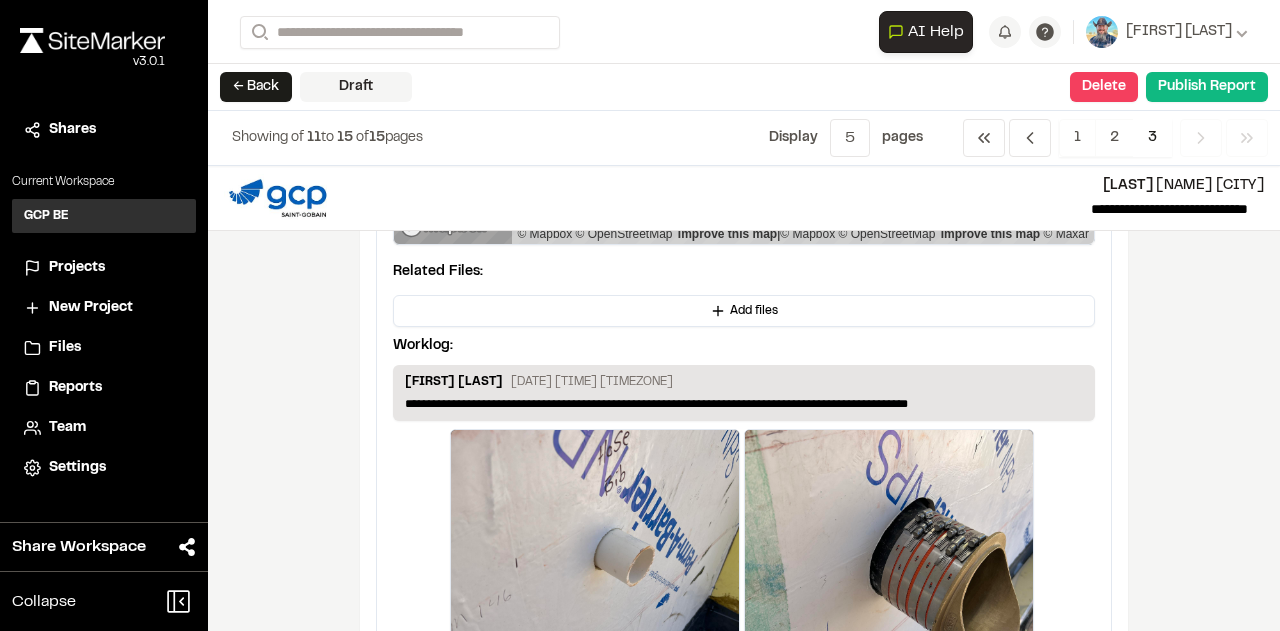 click on "Michael Drexler July 24, 2025 12:16 PM CDT" at bounding box center [744, 384] 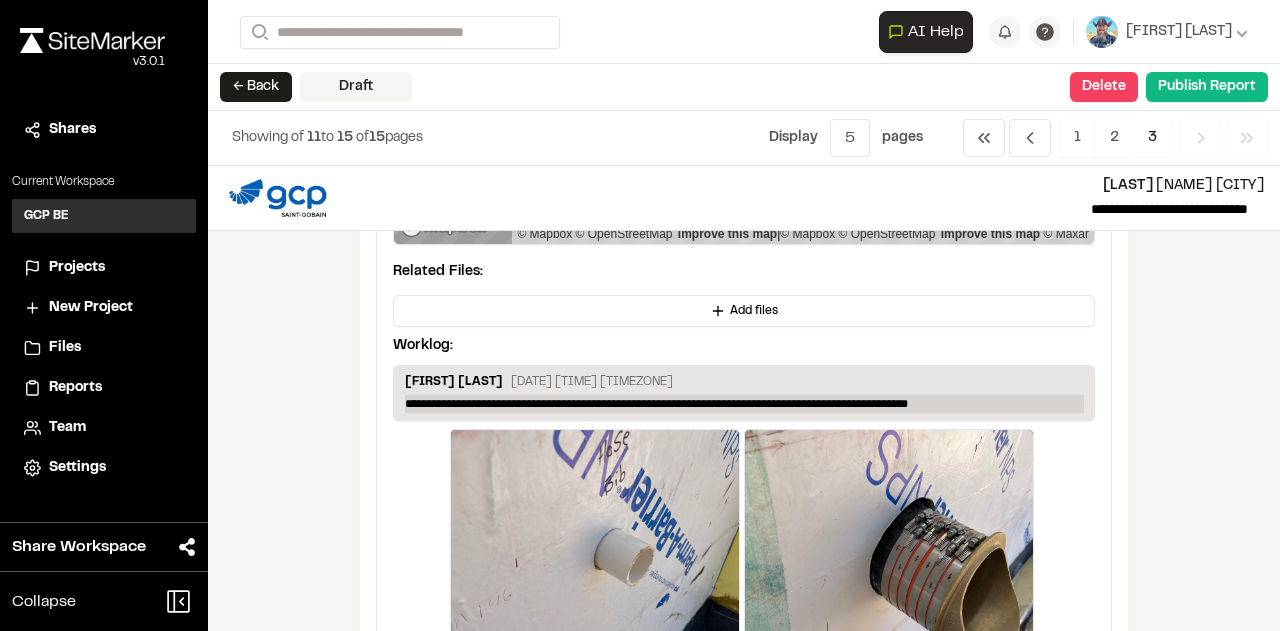 click on "**********" at bounding box center [744, 404] 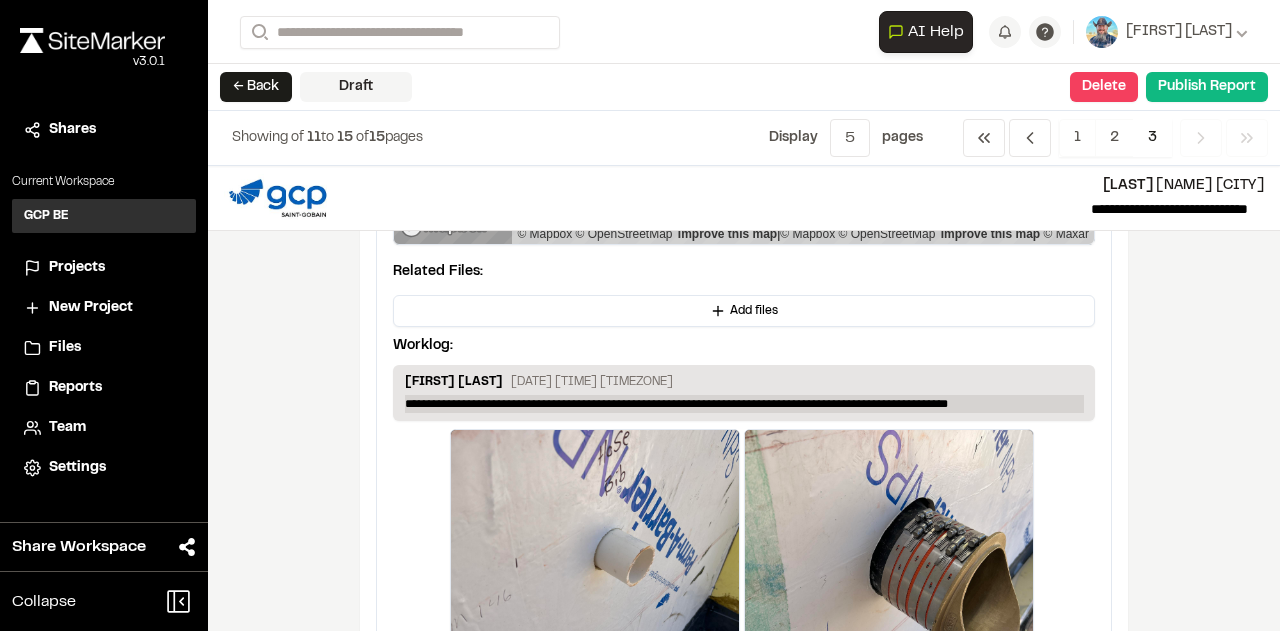 click on "**********" at bounding box center (744, 404) 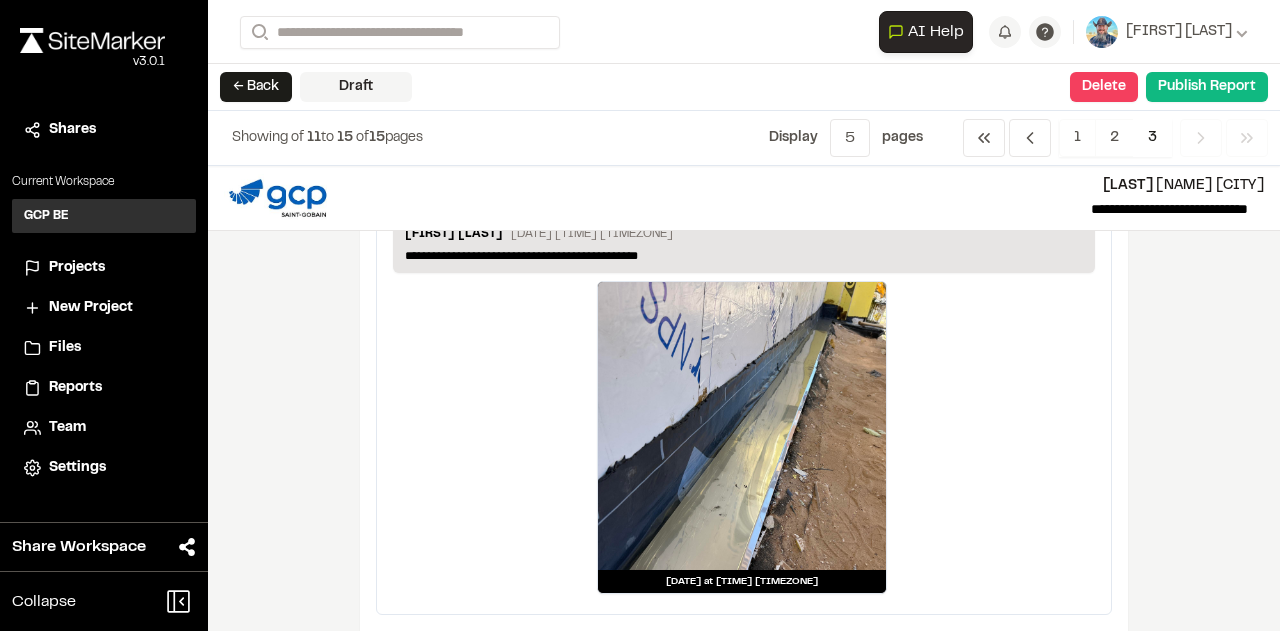 scroll, scrollTop: 4366, scrollLeft: 0, axis: vertical 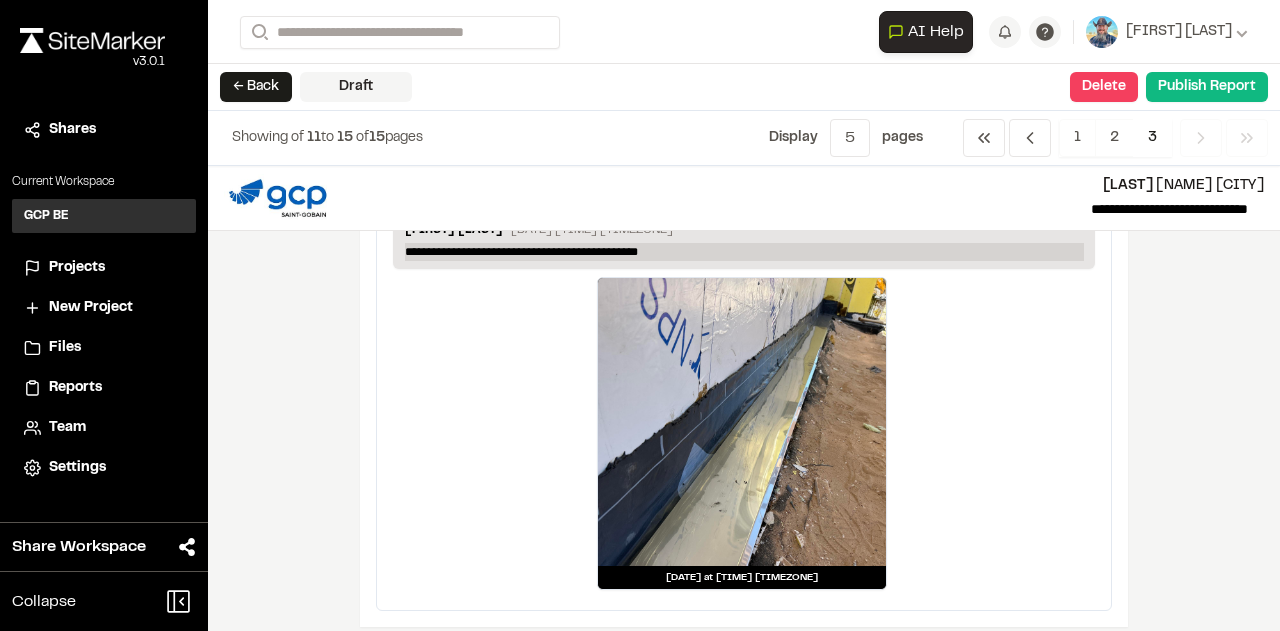 click on "**********" at bounding box center [744, 252] 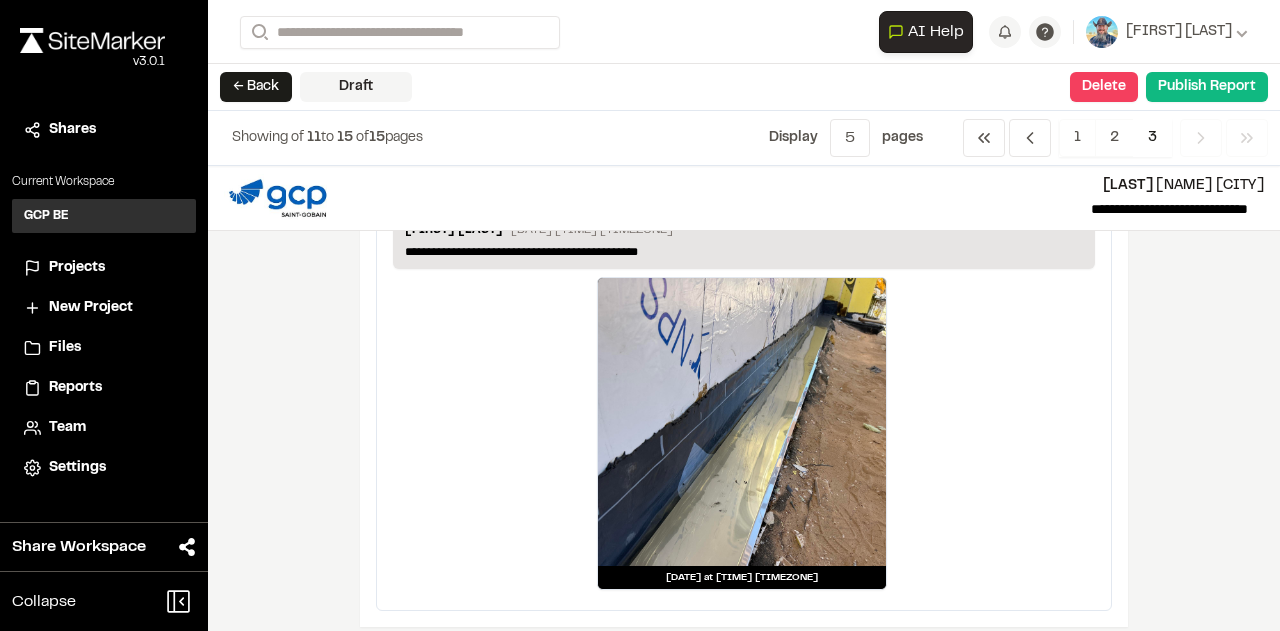 scroll, scrollTop: 4266, scrollLeft: 0, axis: vertical 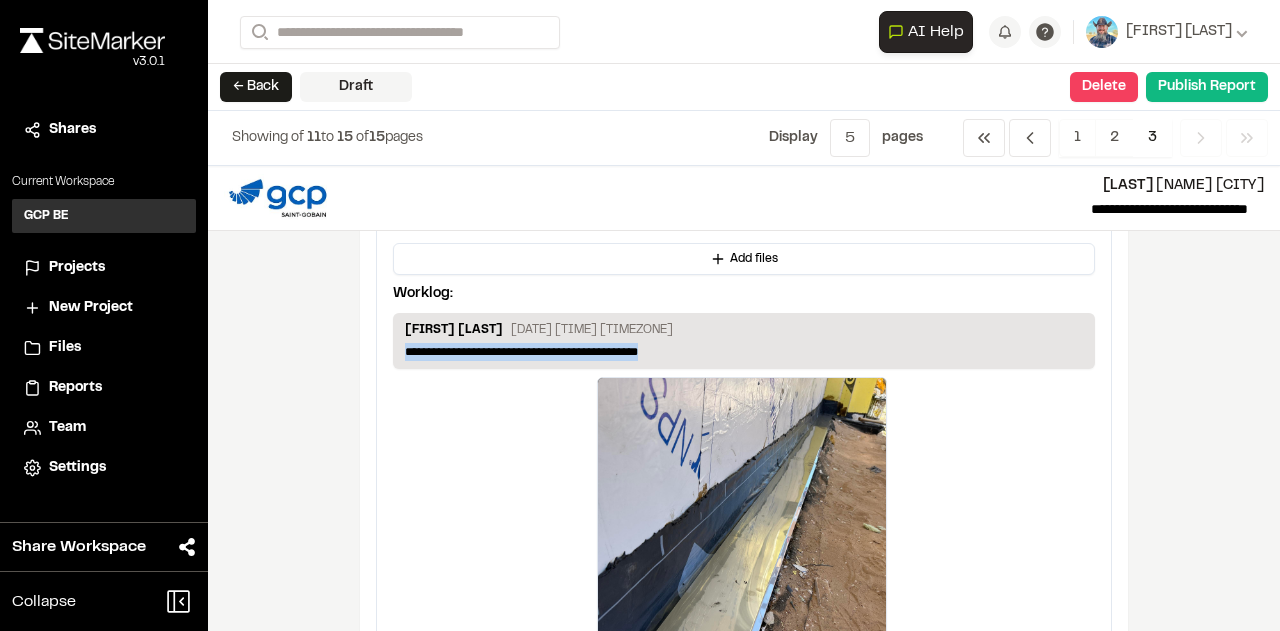 drag, startPoint x: 677, startPoint y: 336, endPoint x: 352, endPoint y: 333, distance: 325.01385 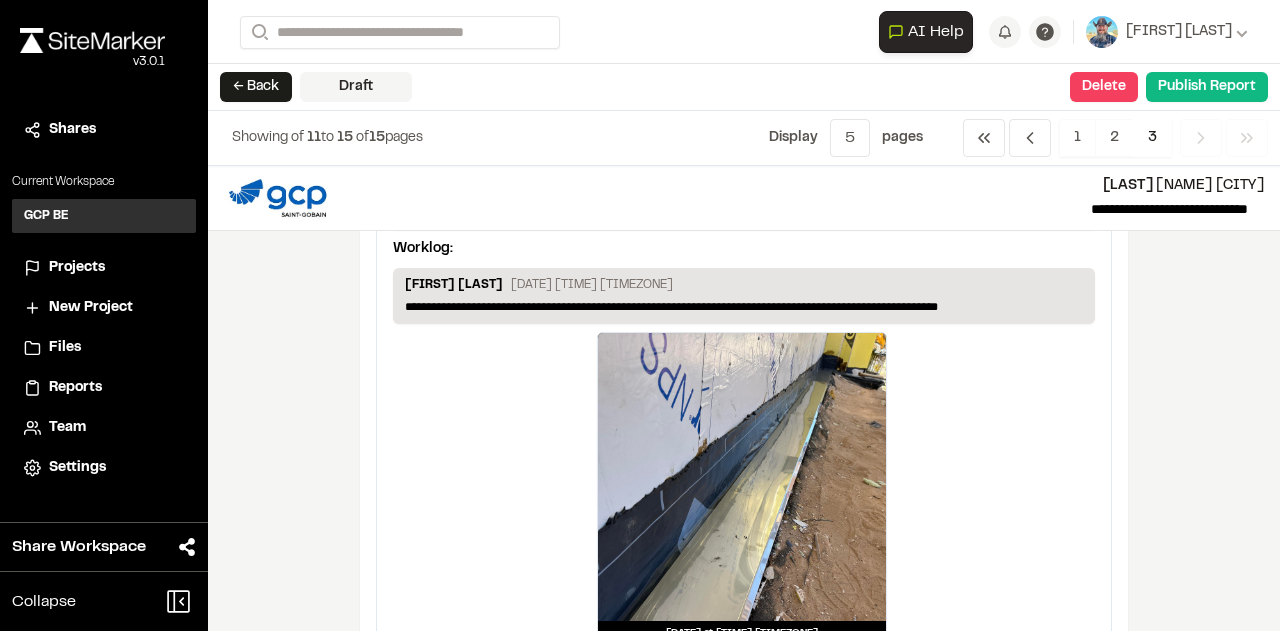 scroll, scrollTop: 4366, scrollLeft: 0, axis: vertical 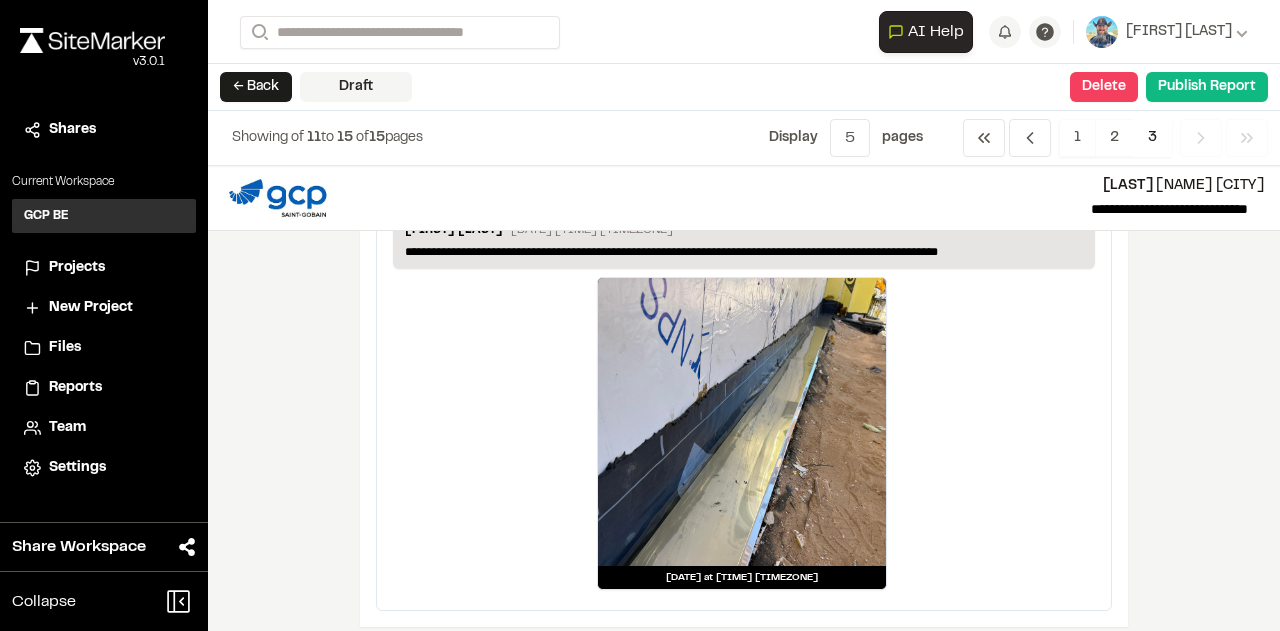 click 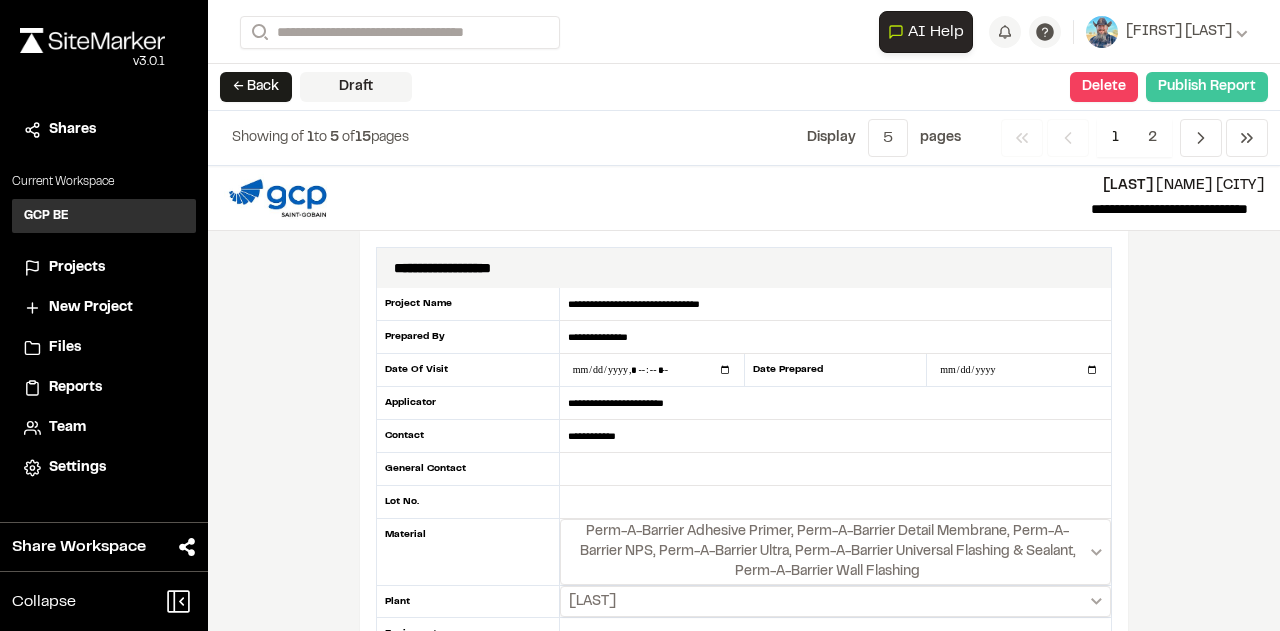 click on "Publish Report" at bounding box center (1207, 87) 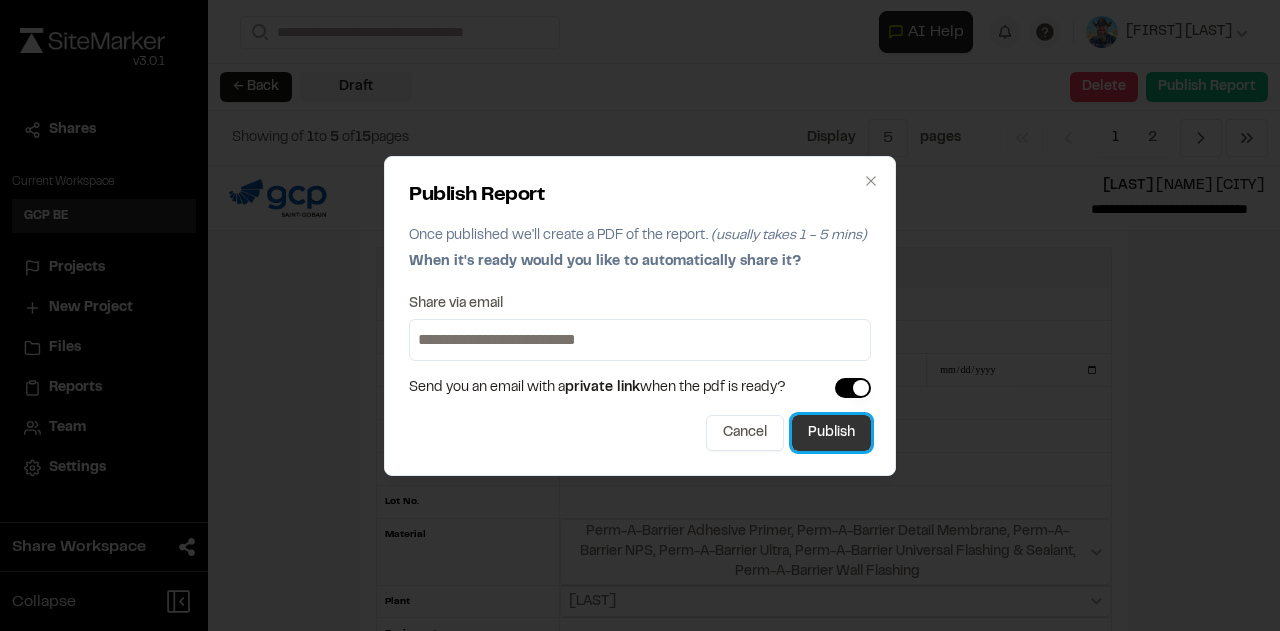 click on "Publish" at bounding box center (831, 433) 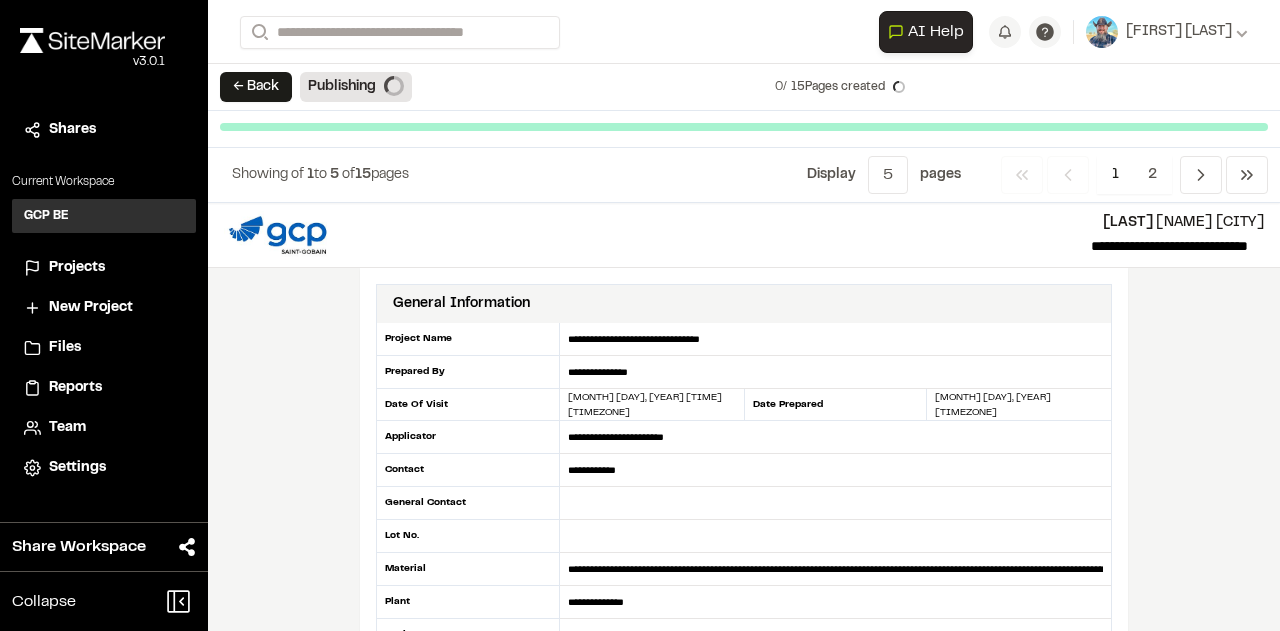 click on "Projects" at bounding box center [77, 268] 